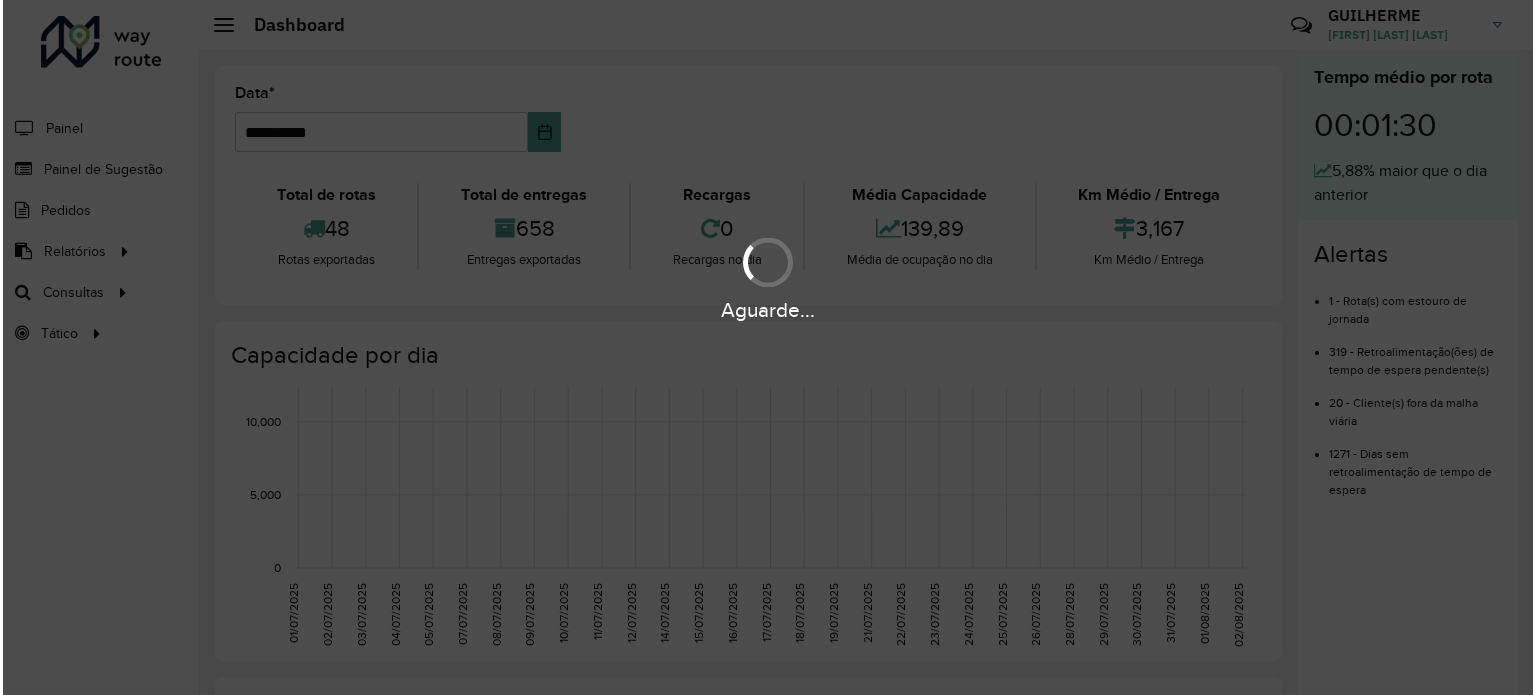 scroll, scrollTop: 0, scrollLeft: 0, axis: both 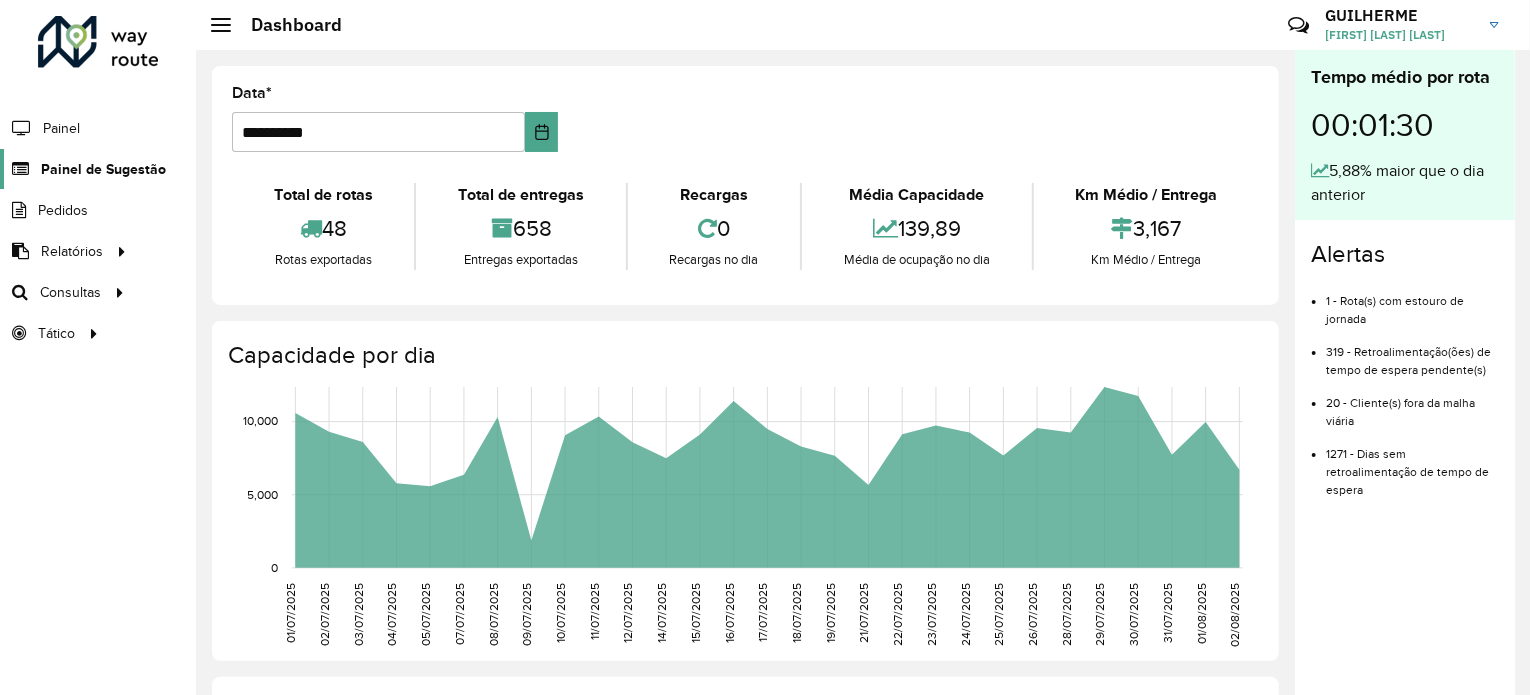 click on "Painel de Sugestão" 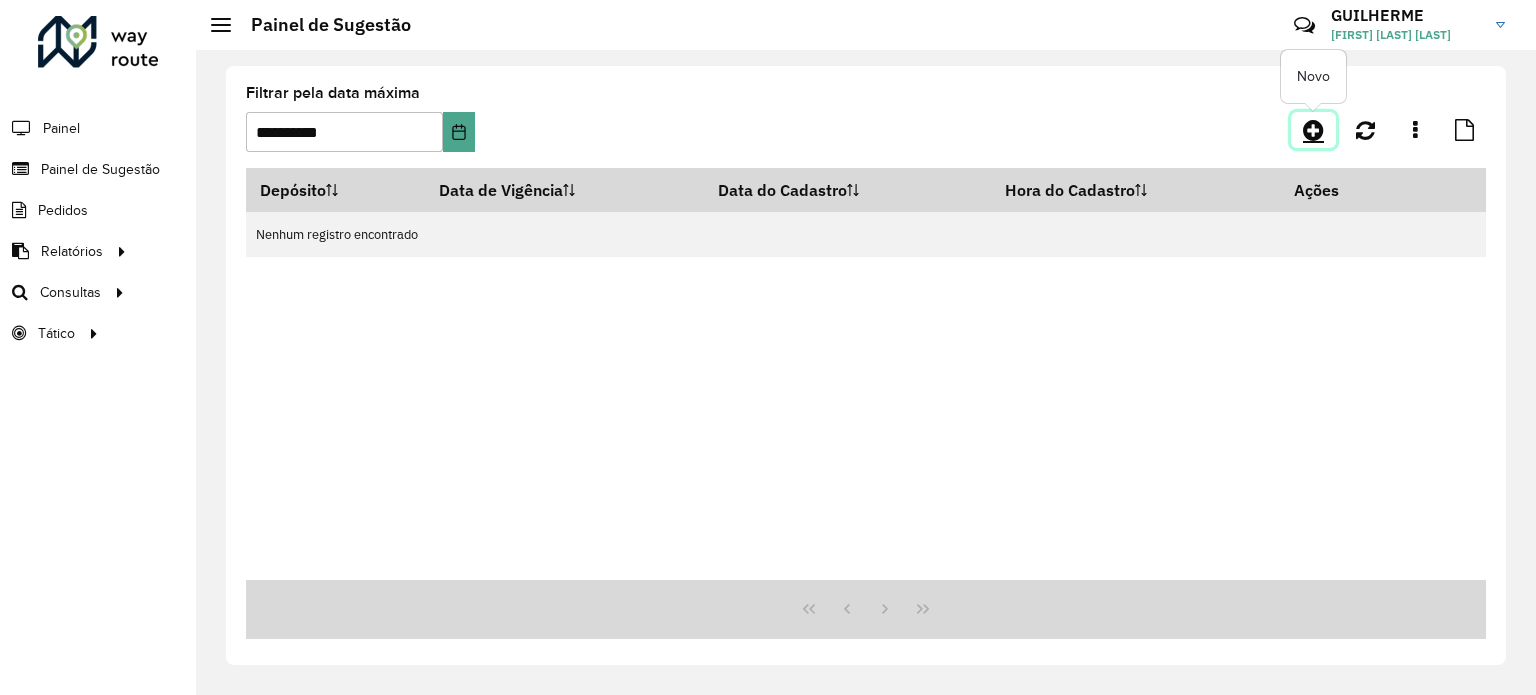 click 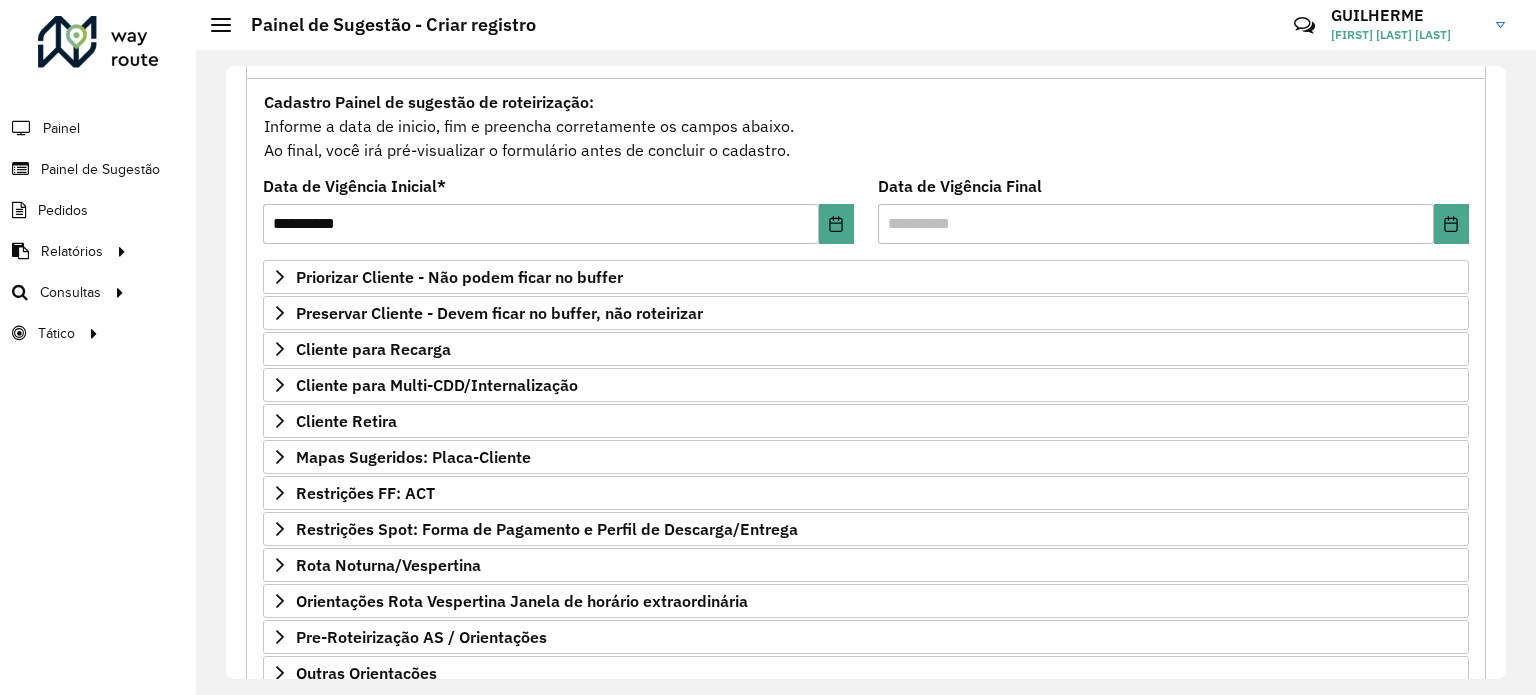 scroll, scrollTop: 172, scrollLeft: 0, axis: vertical 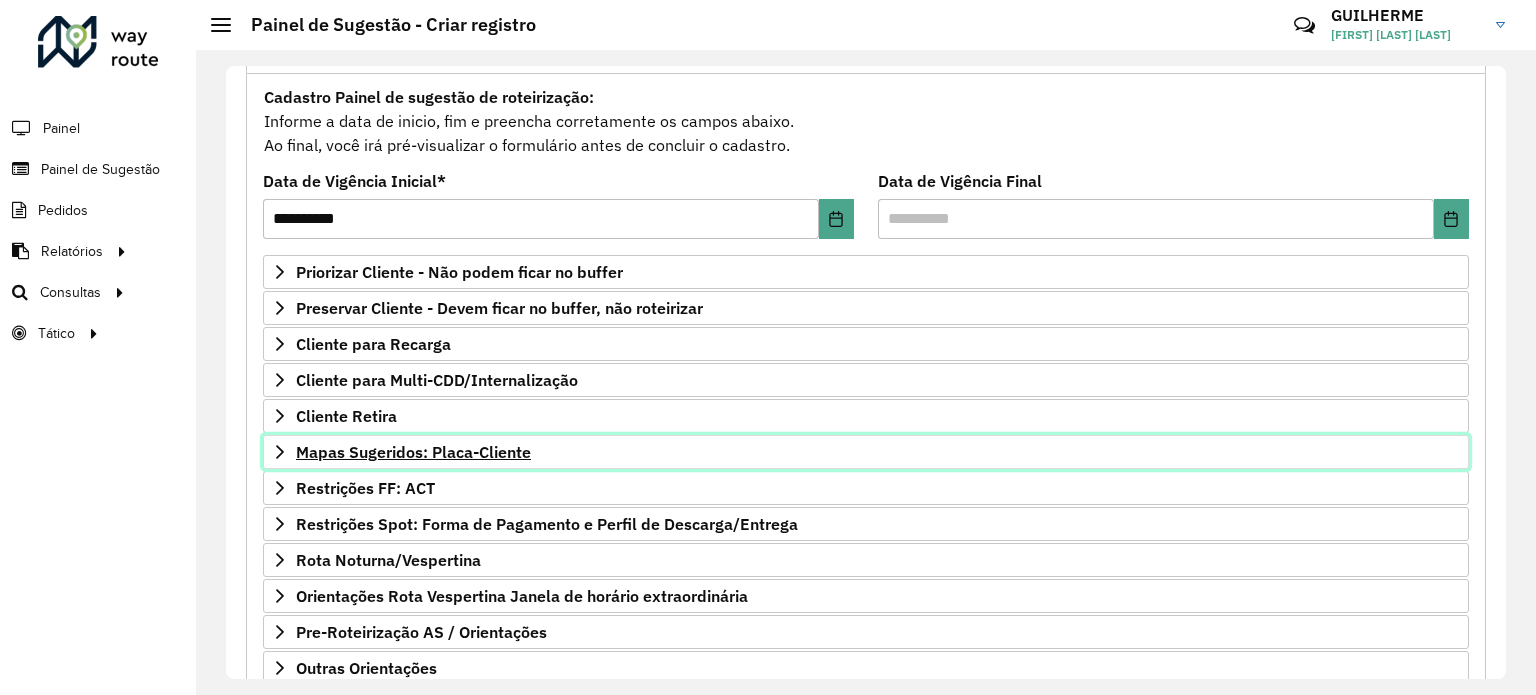 click on "Mapas Sugeridos: Placa-Cliente" at bounding box center (413, 452) 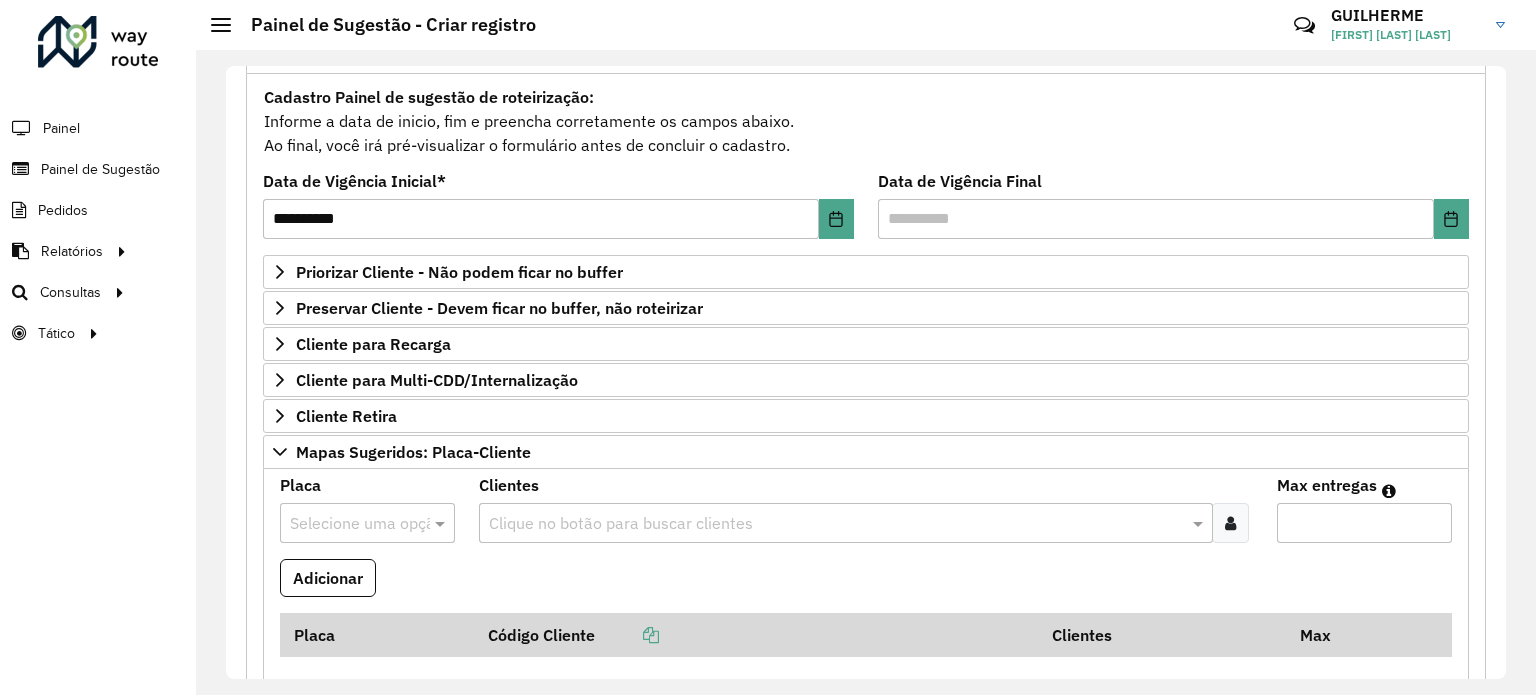 click at bounding box center (835, 524) 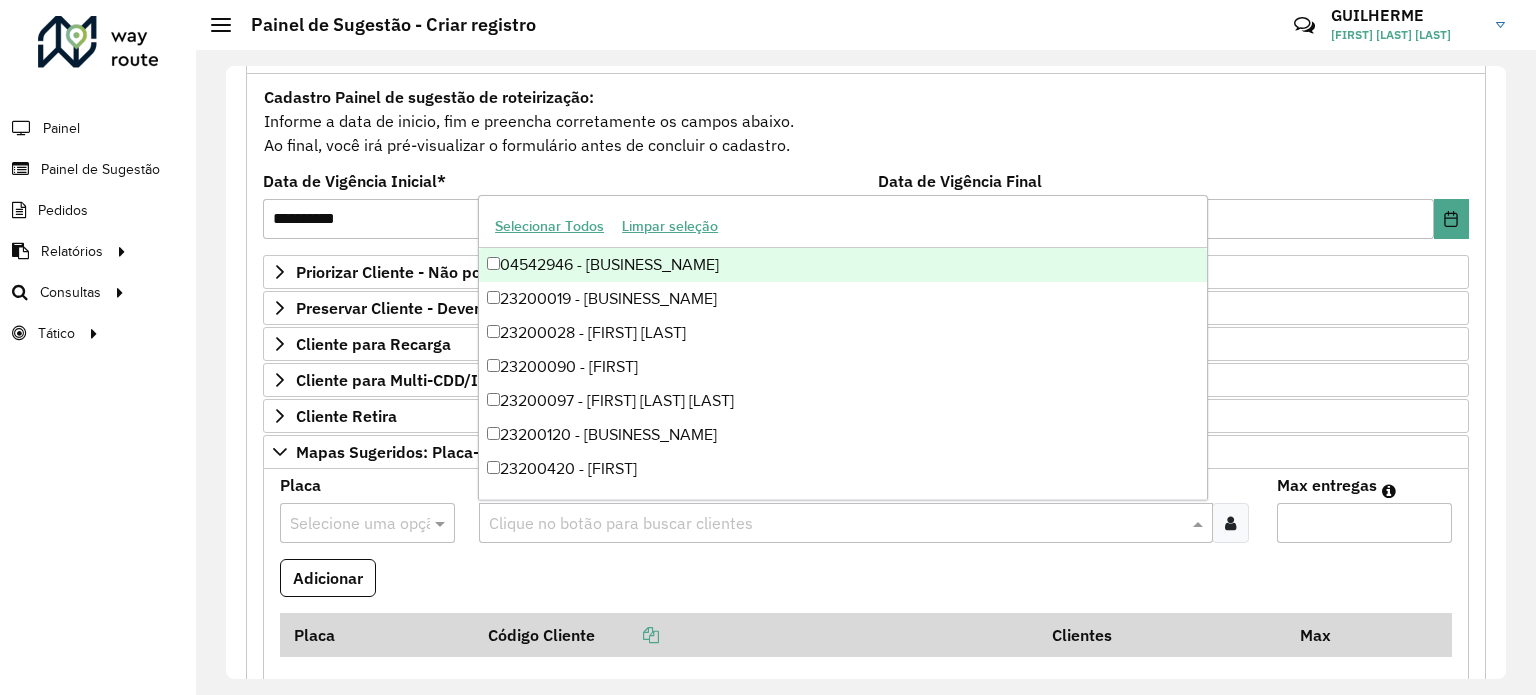 paste on "*****" 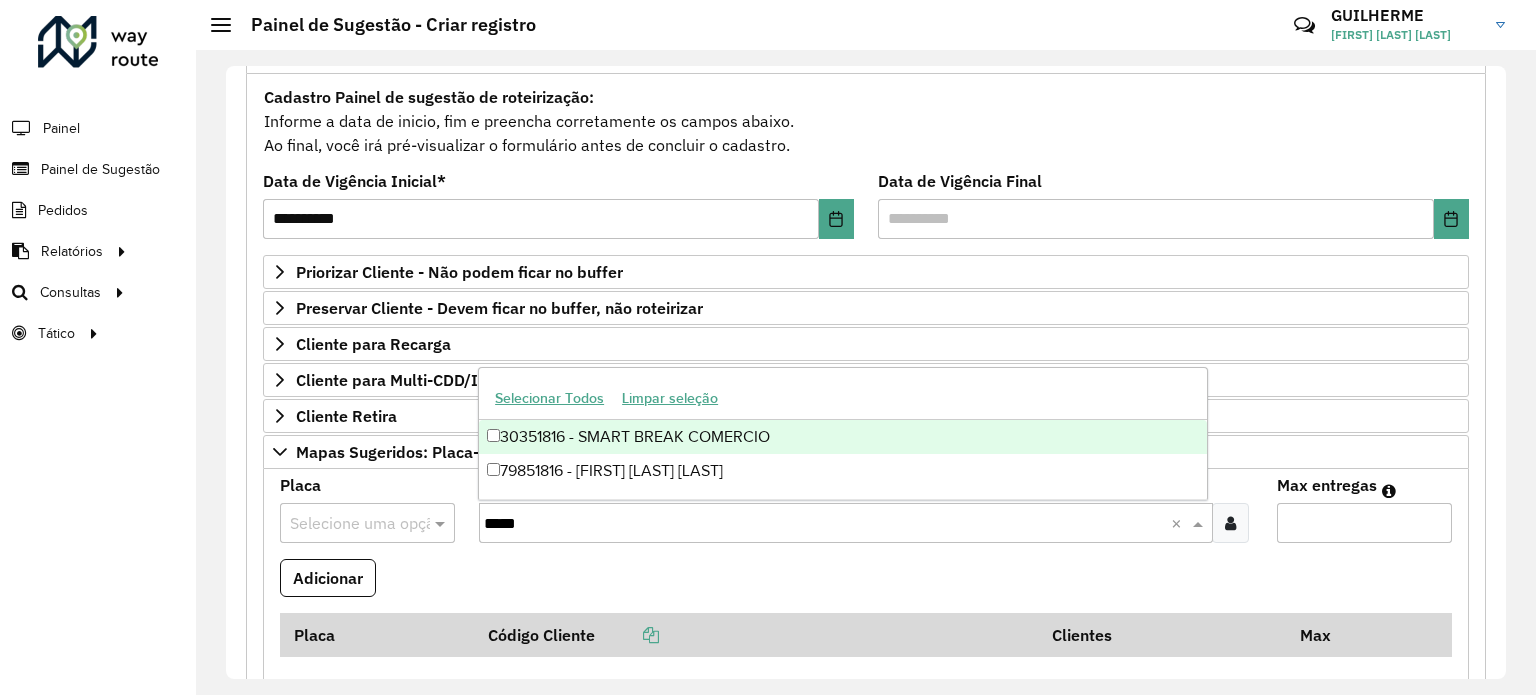 type on "*****" 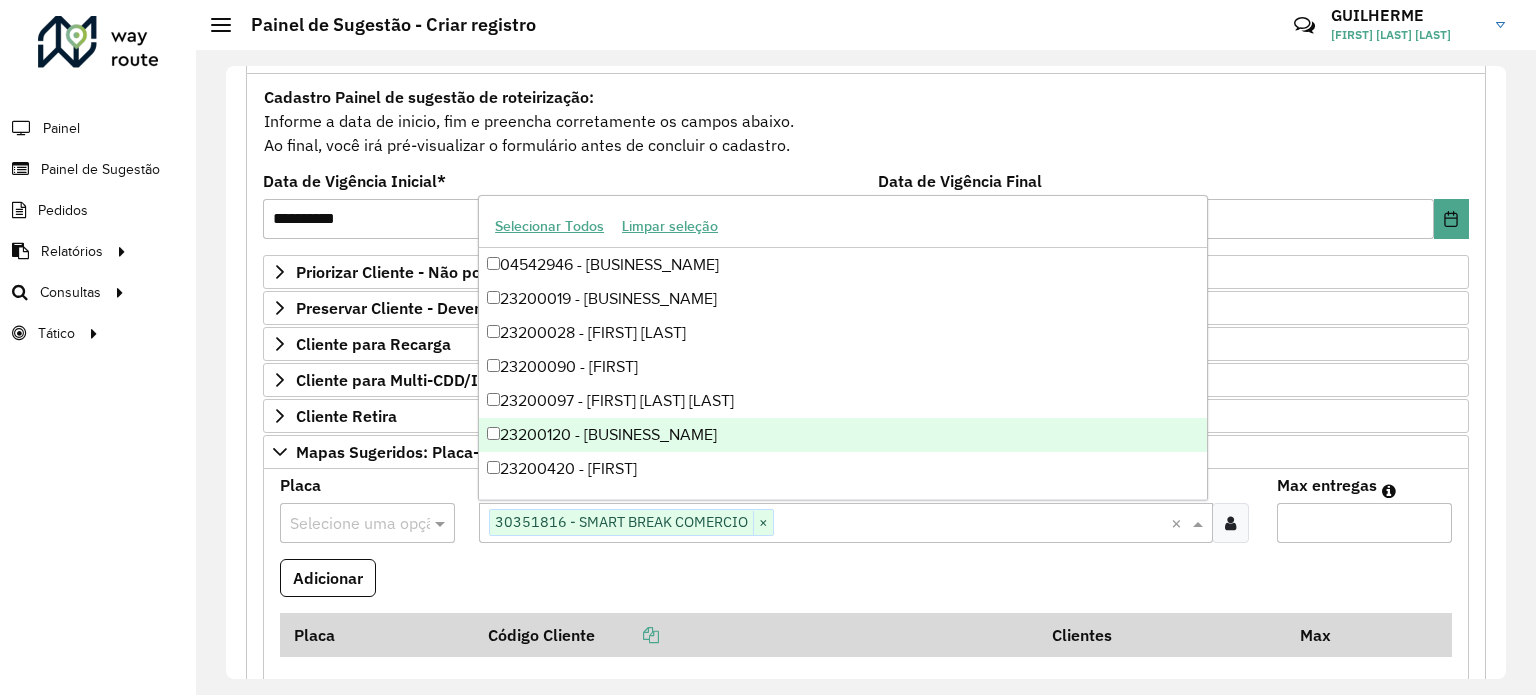 click on "Adicionar" at bounding box center [866, 586] 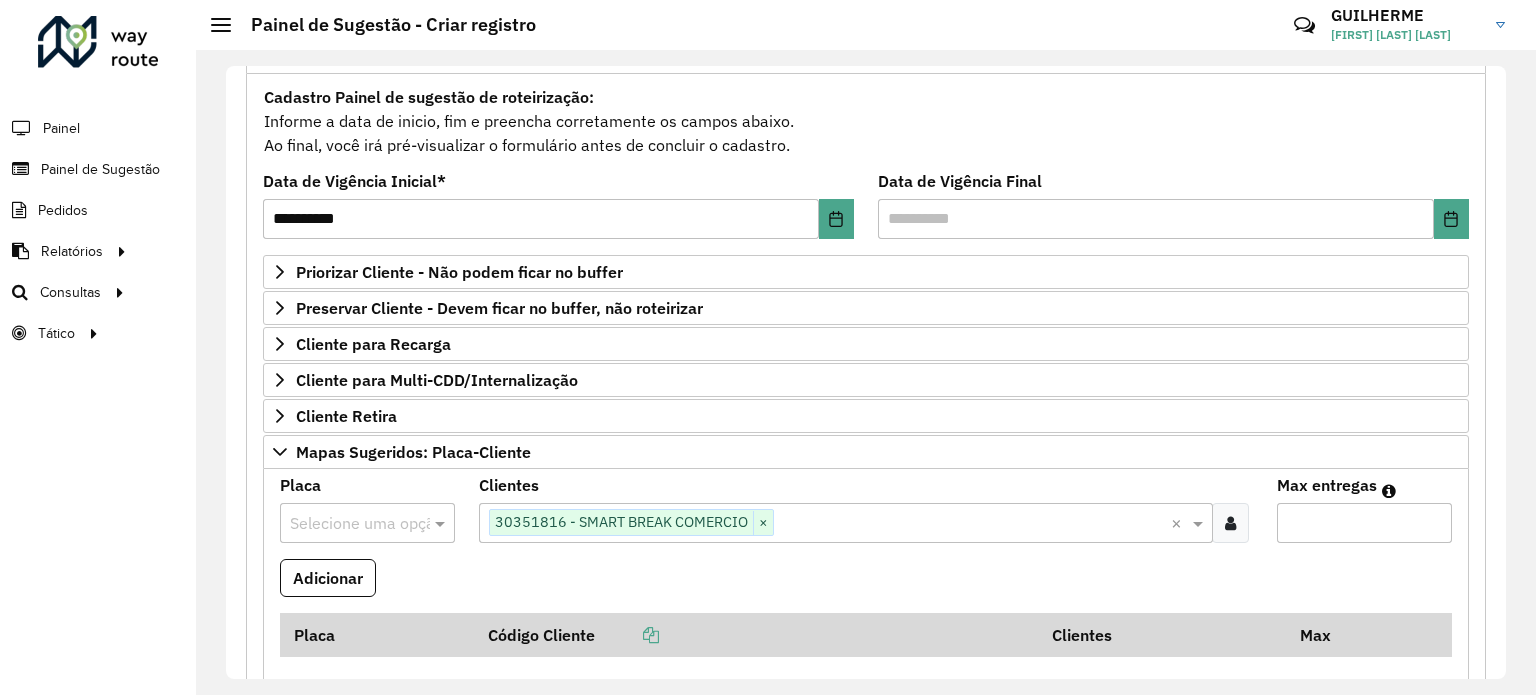 click at bounding box center (347, 524) 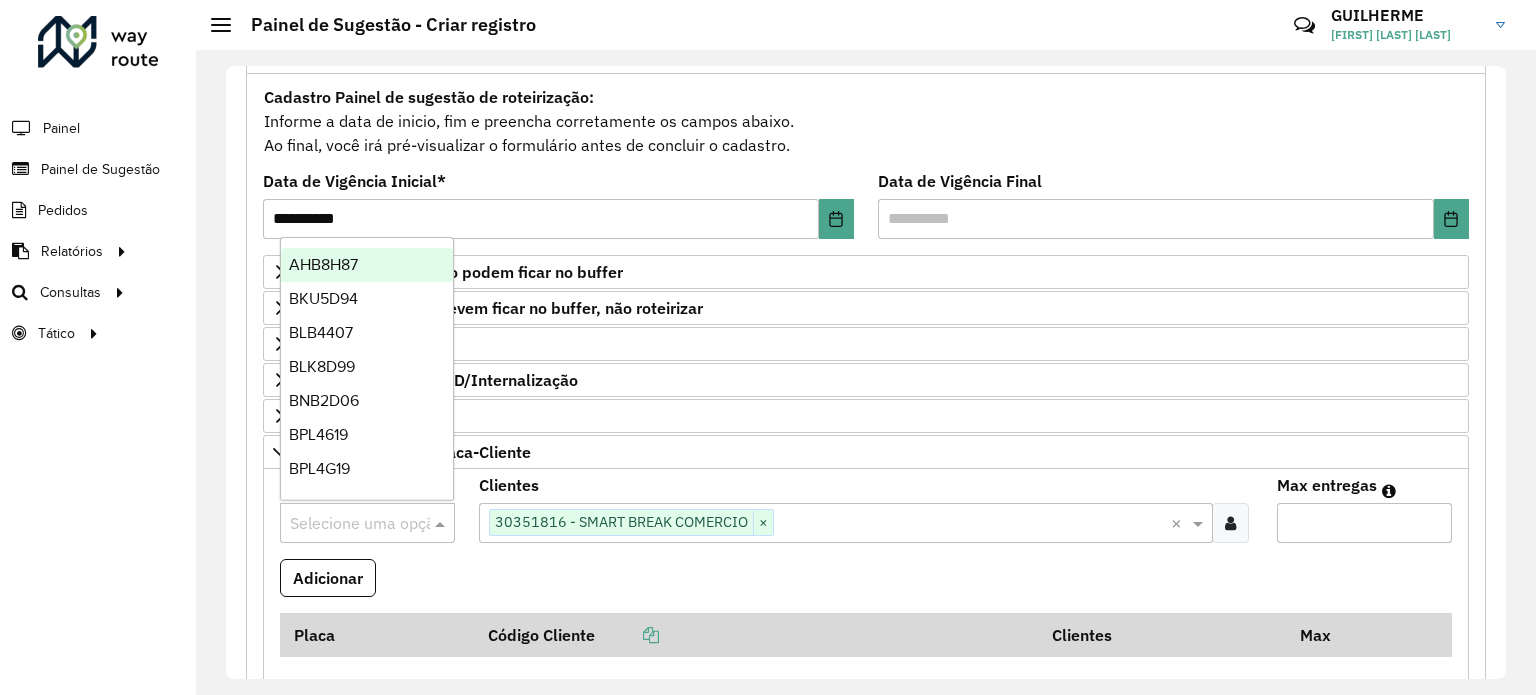paste on "*******" 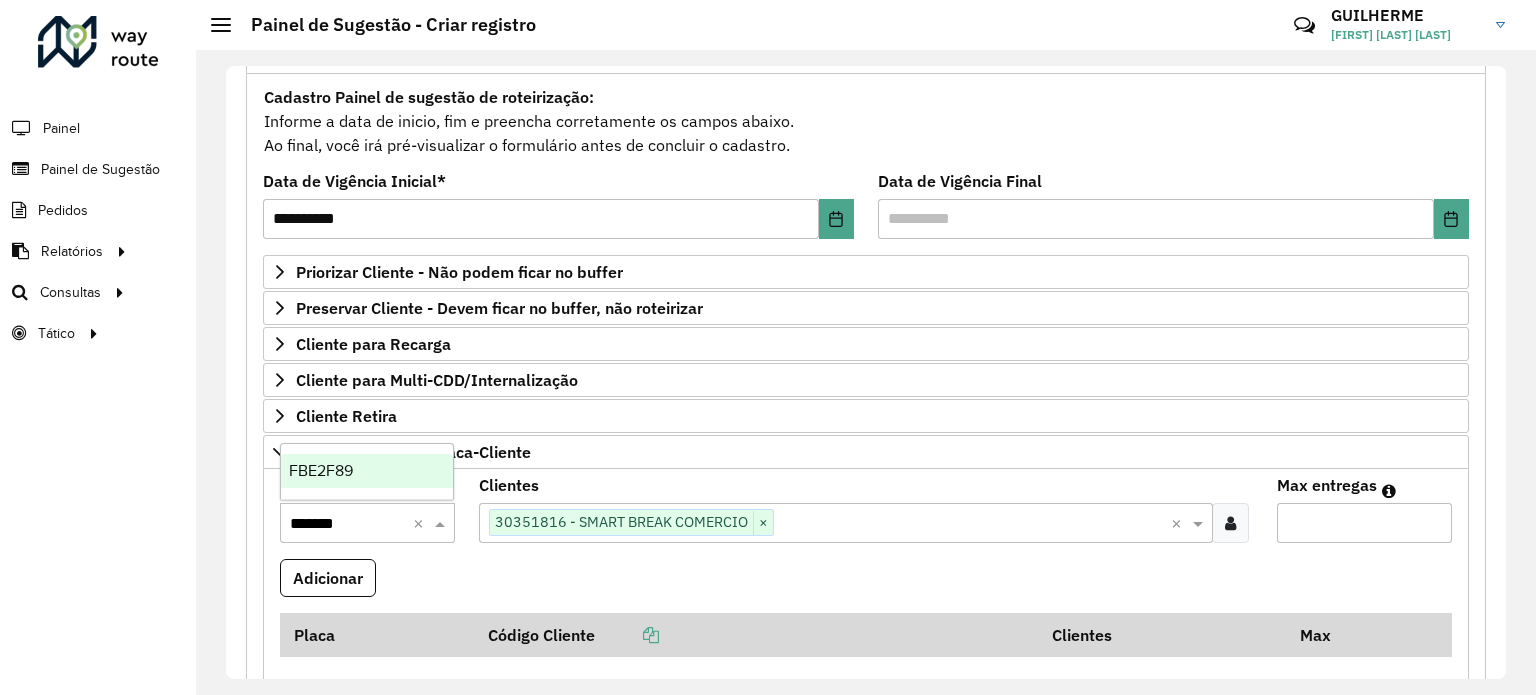 click on "FBE2F89" at bounding box center [321, 470] 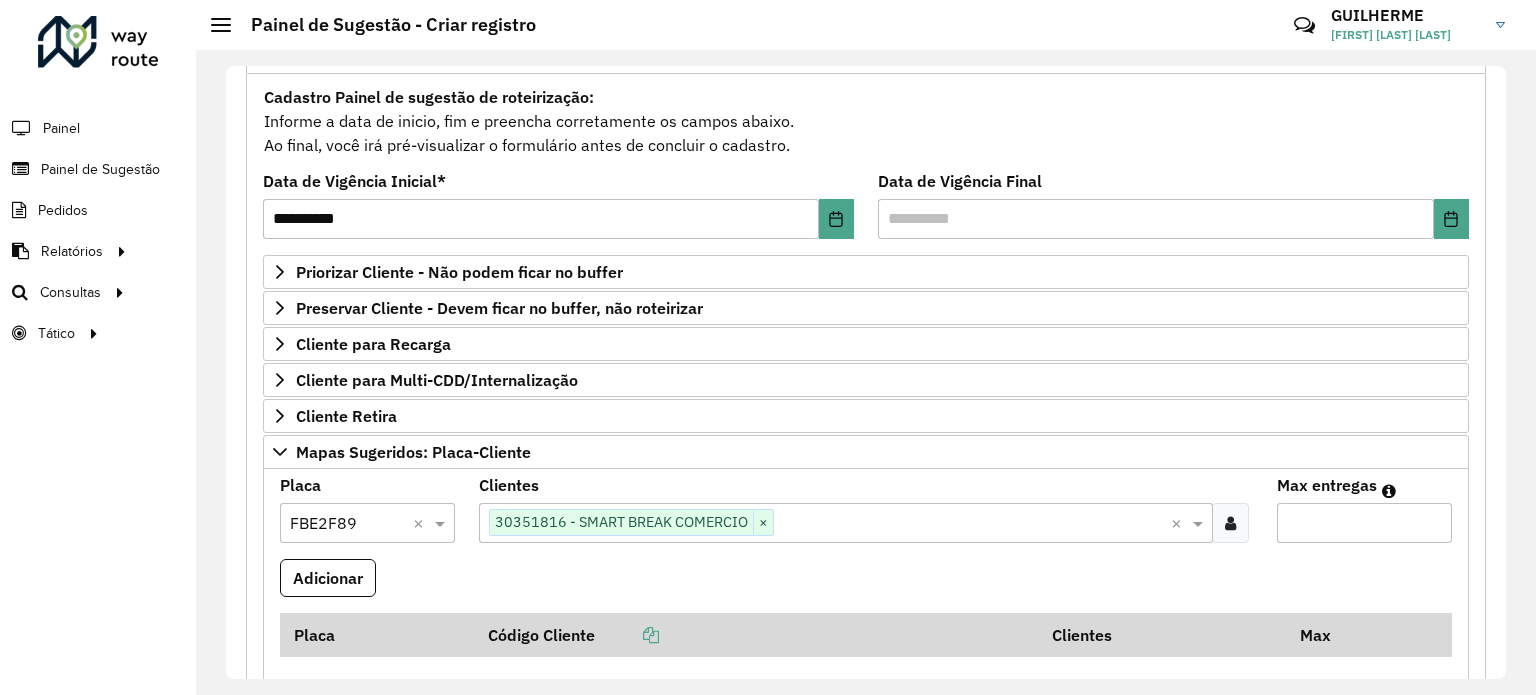 click on "Clientes  Clique no botão para buscar clientes 30351816 - [BUSINESS_NAME] × ×" at bounding box center (865, 518) 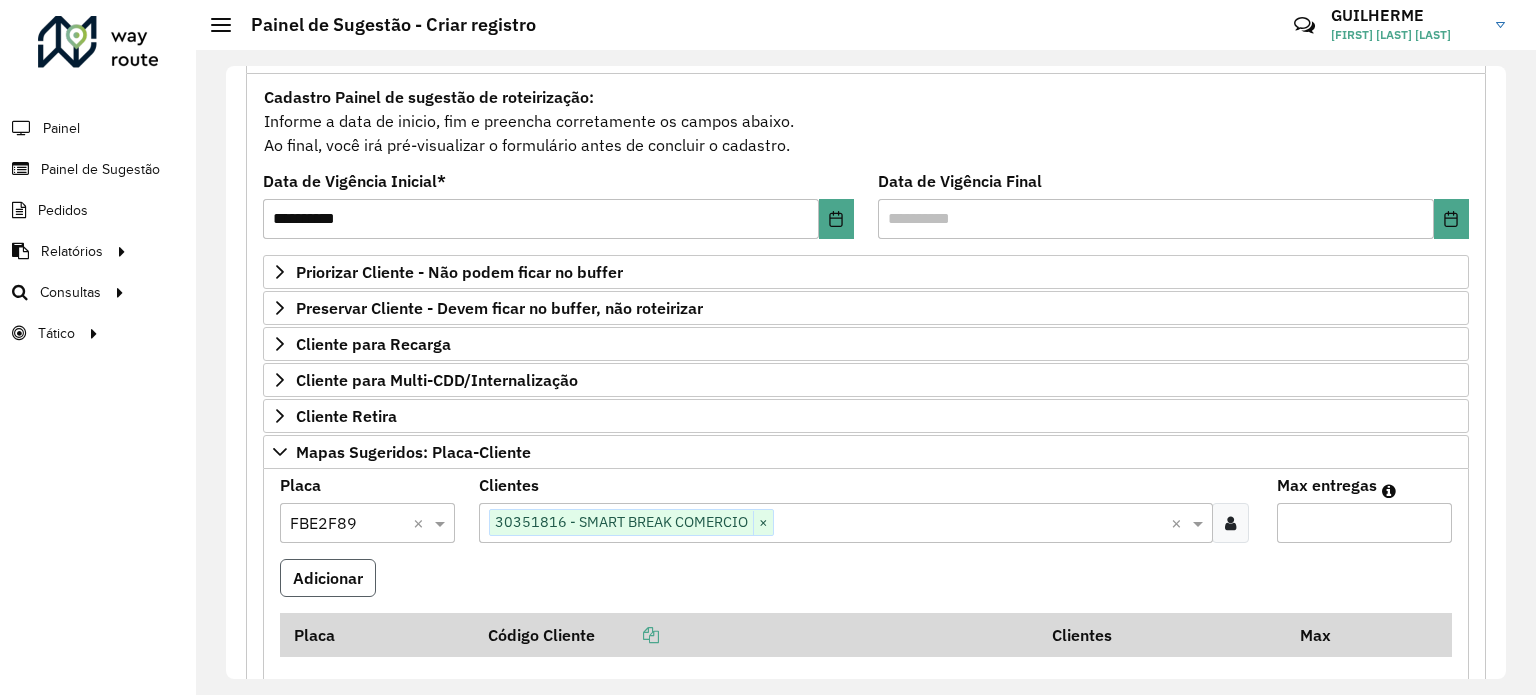 click on "Adicionar" at bounding box center (328, 578) 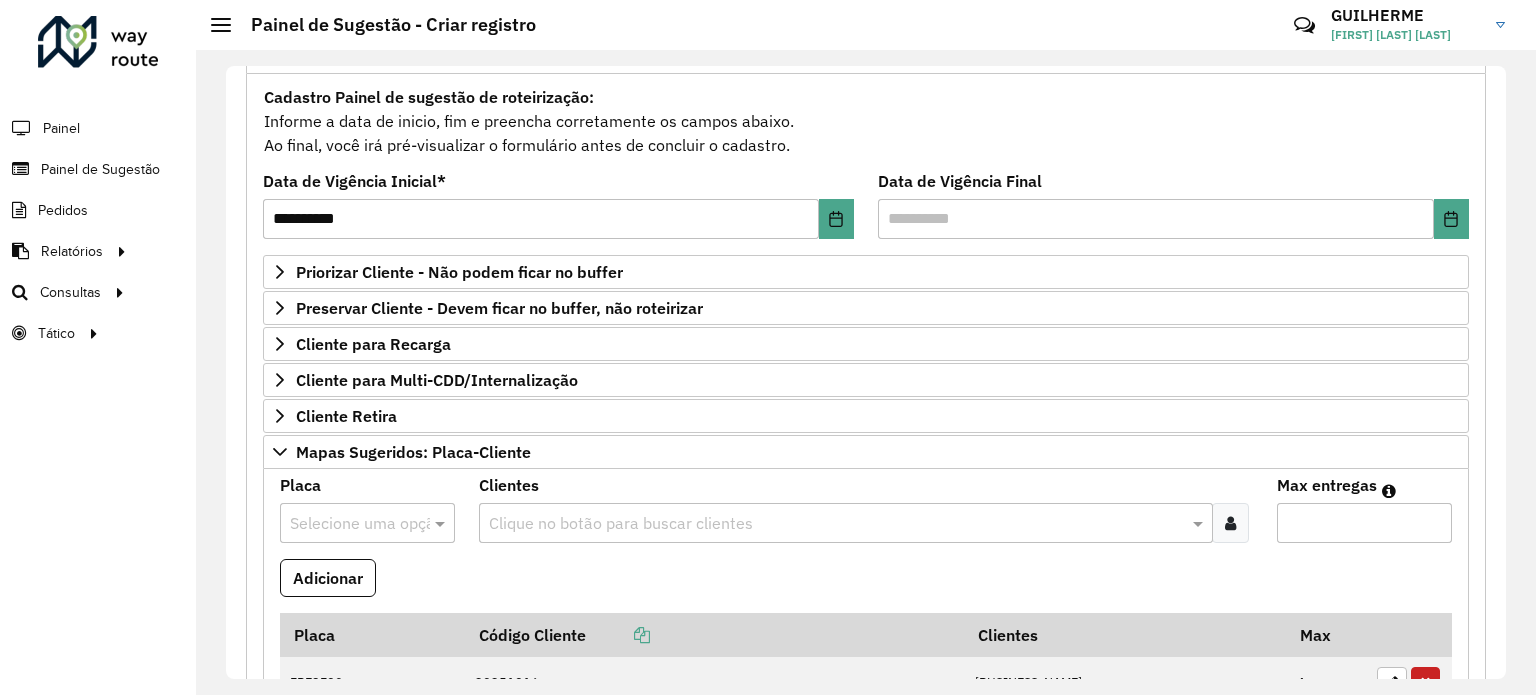 type 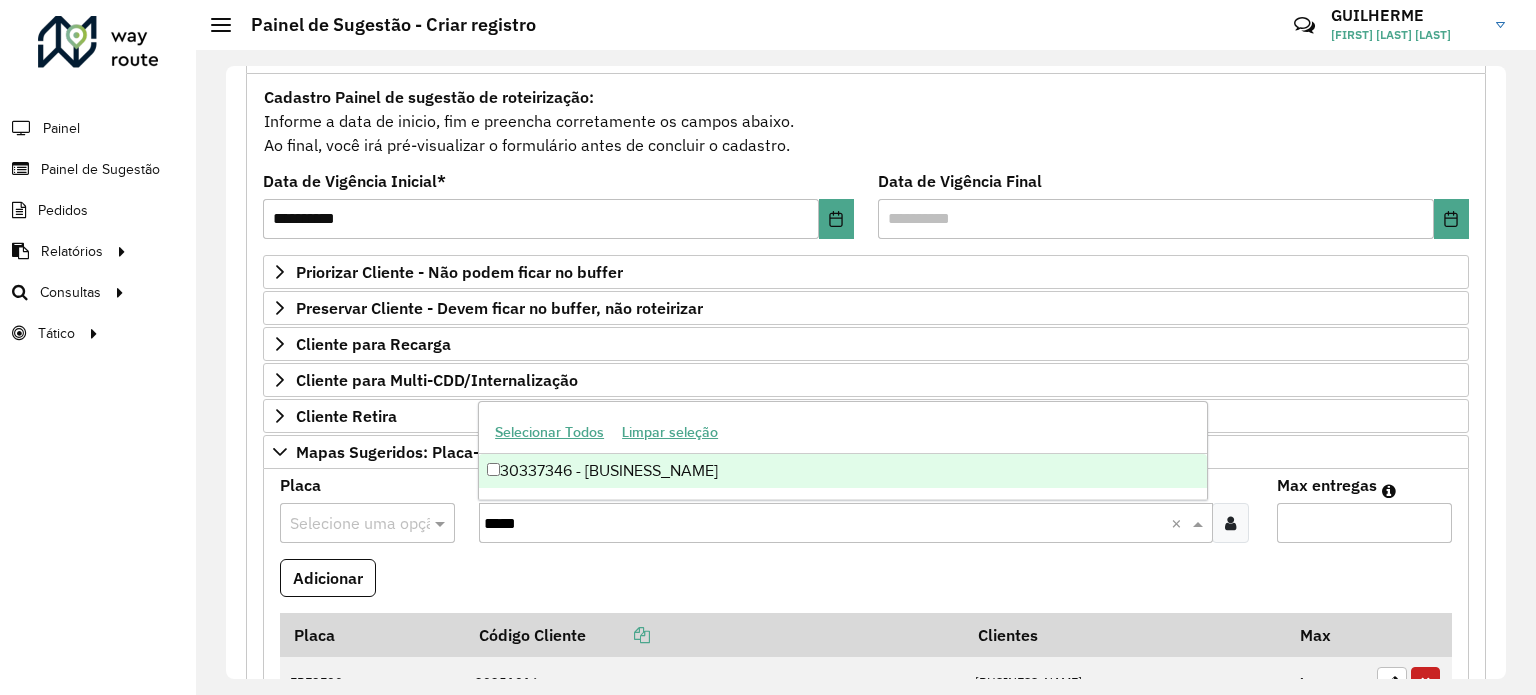 type on "*****" 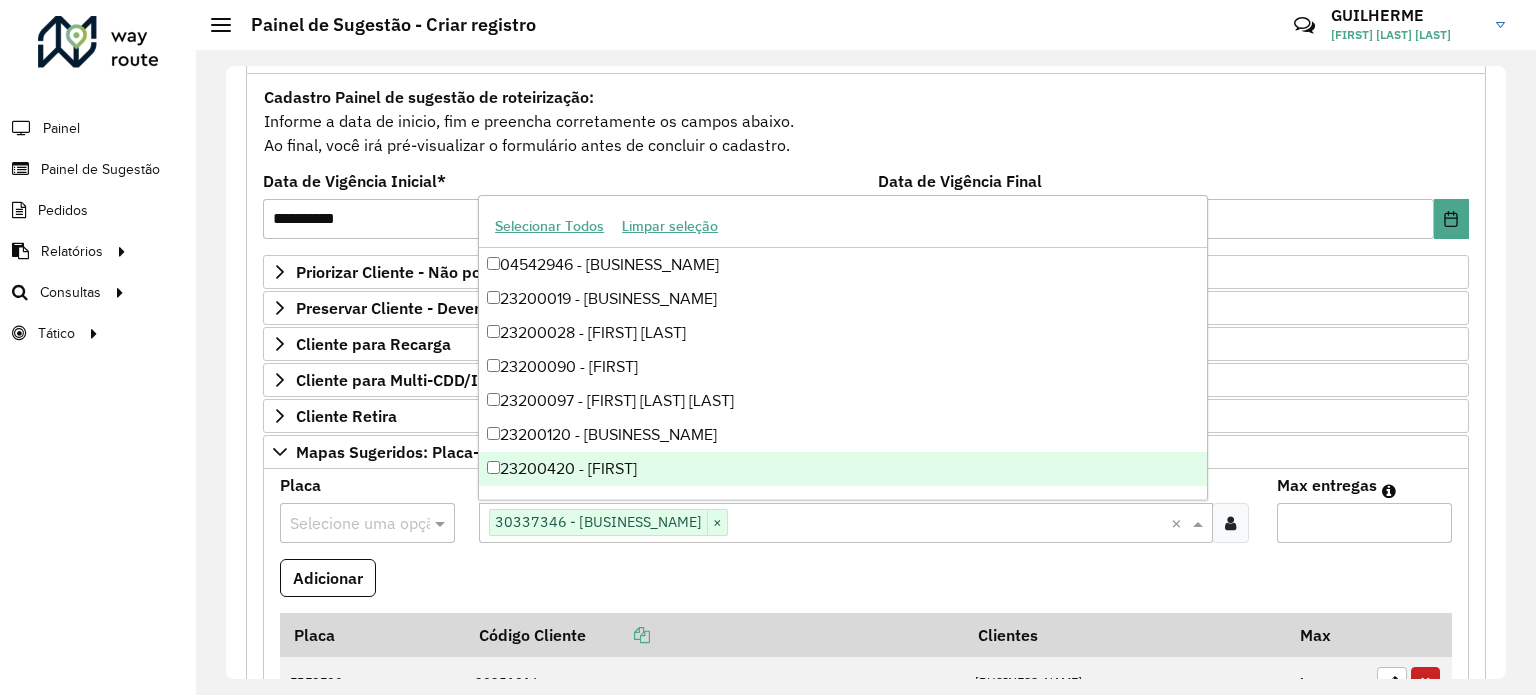 click on "Adicionar" at bounding box center (866, 586) 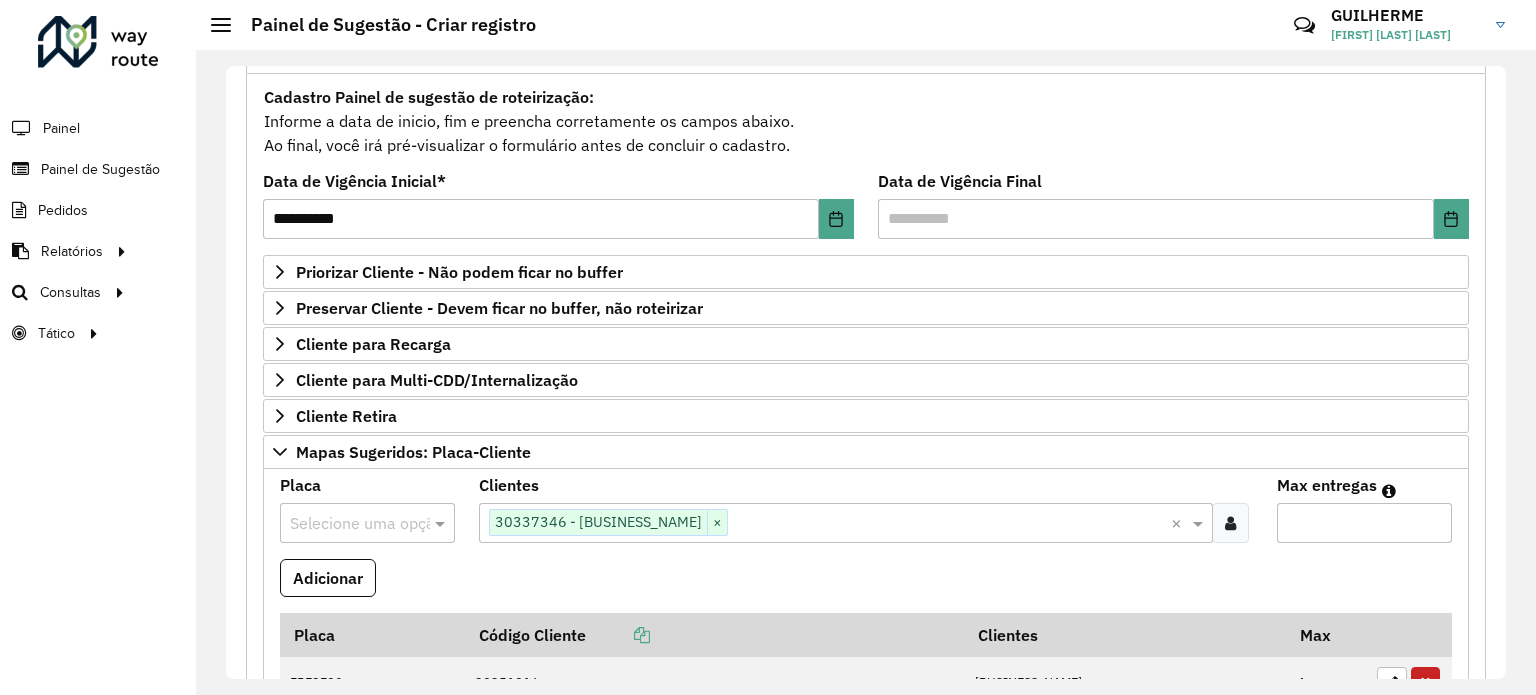 click at bounding box center [347, 524] 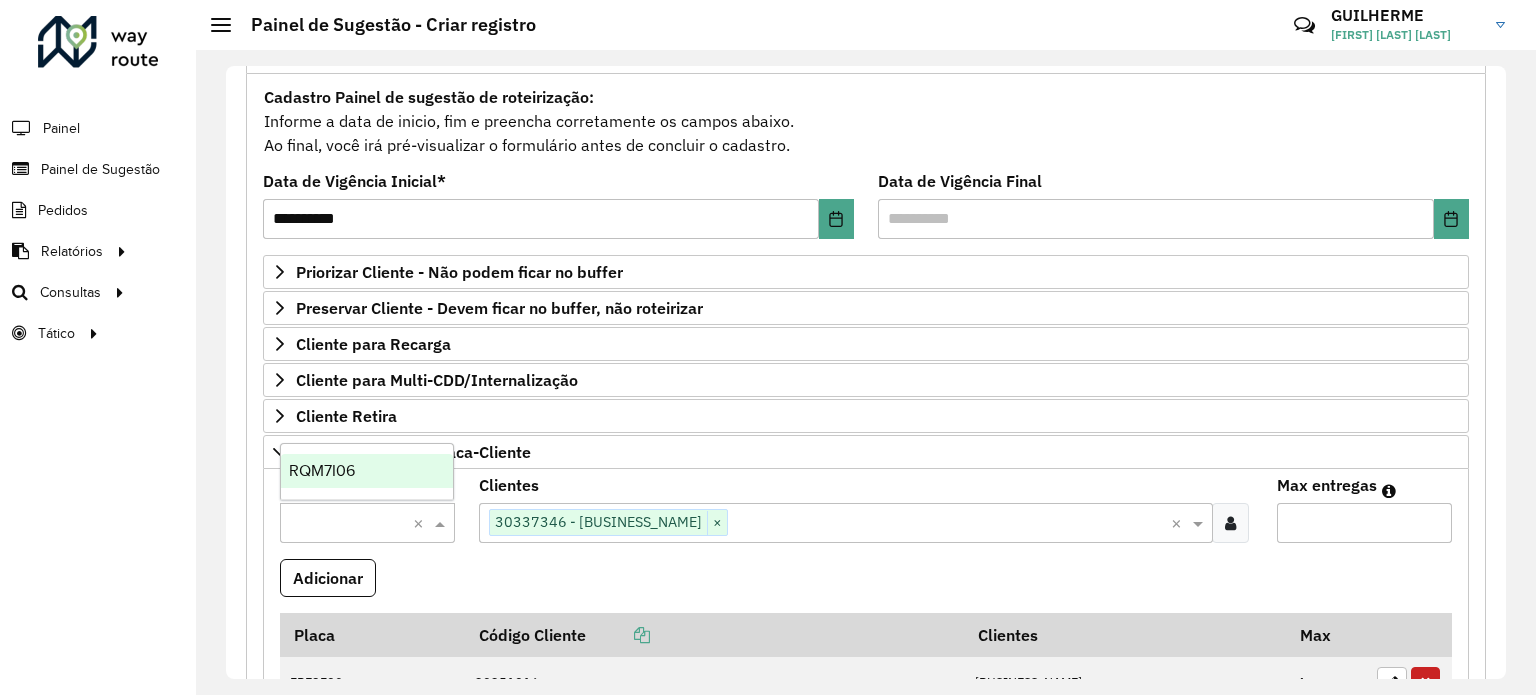 type on "*******" 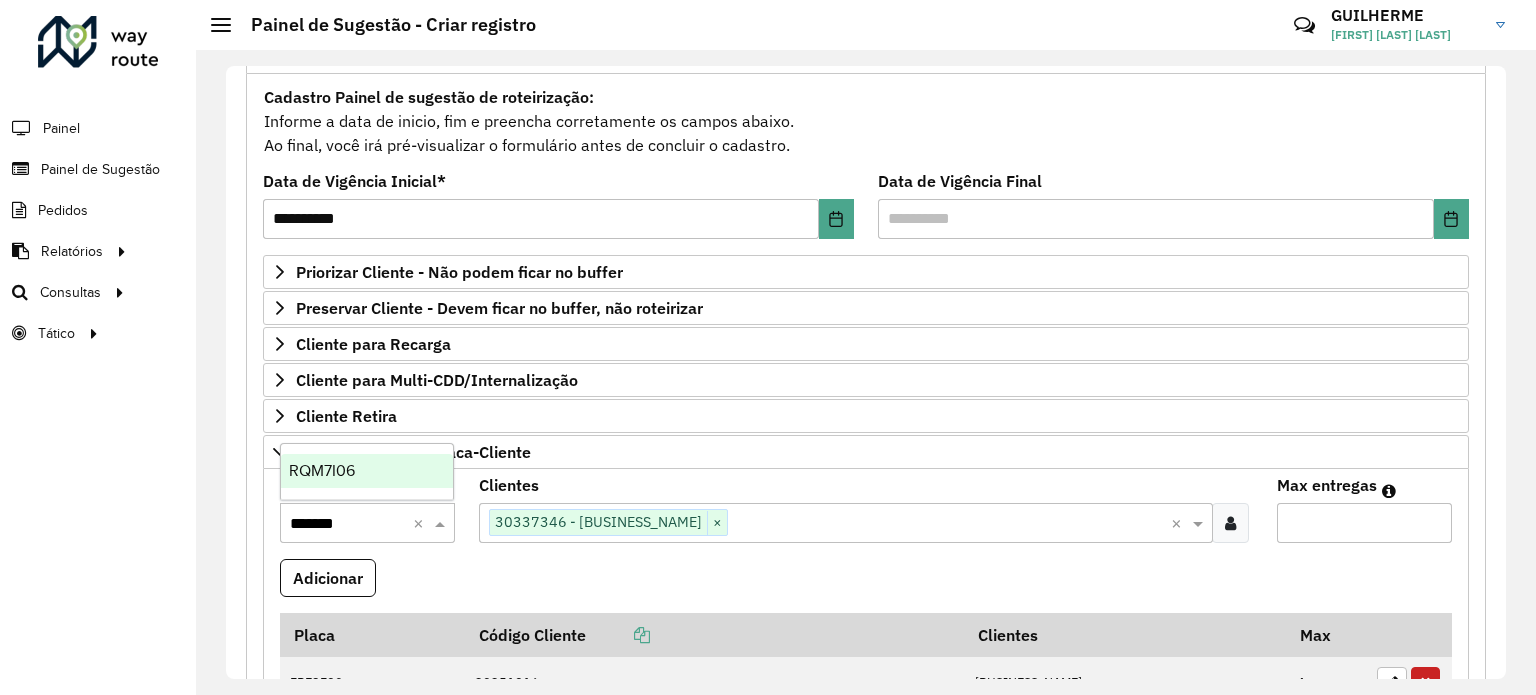 click on "RQM7I06" at bounding box center (322, 470) 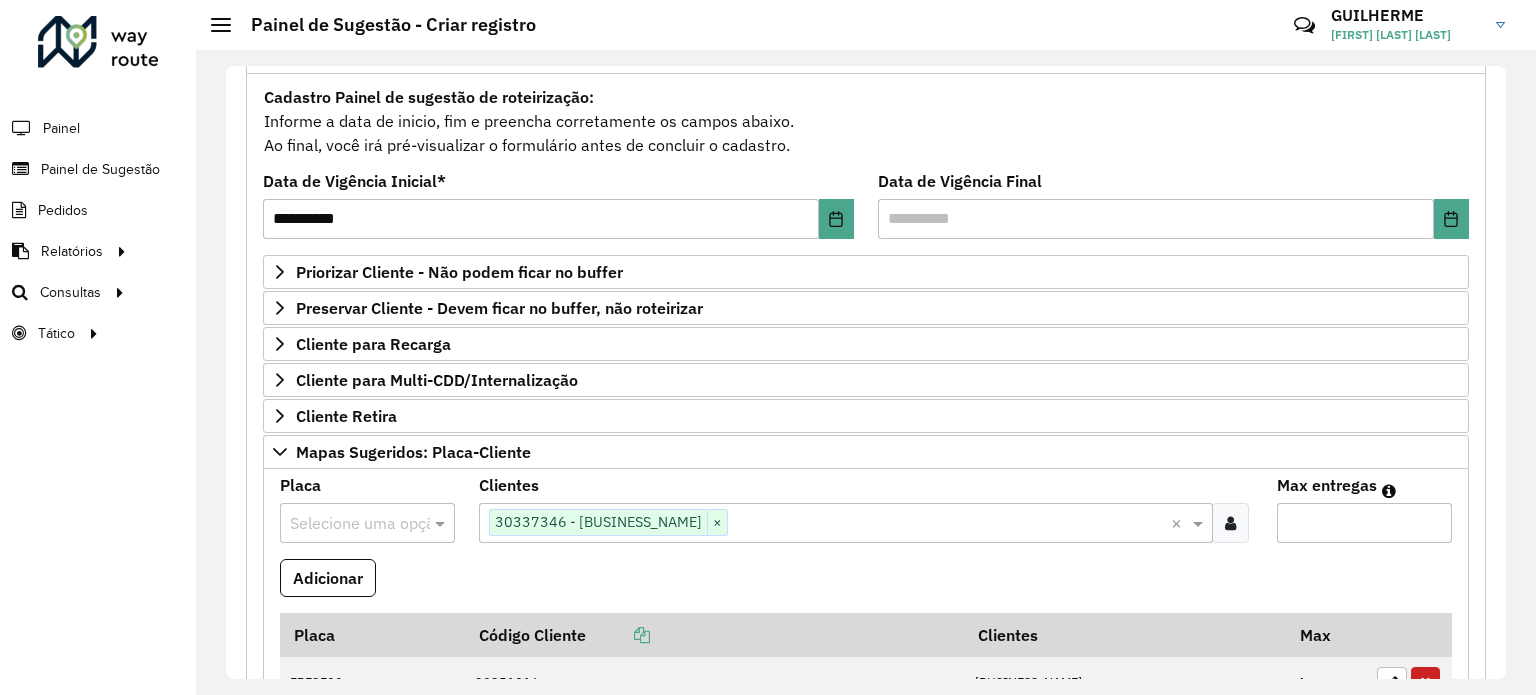 paste on "*******" 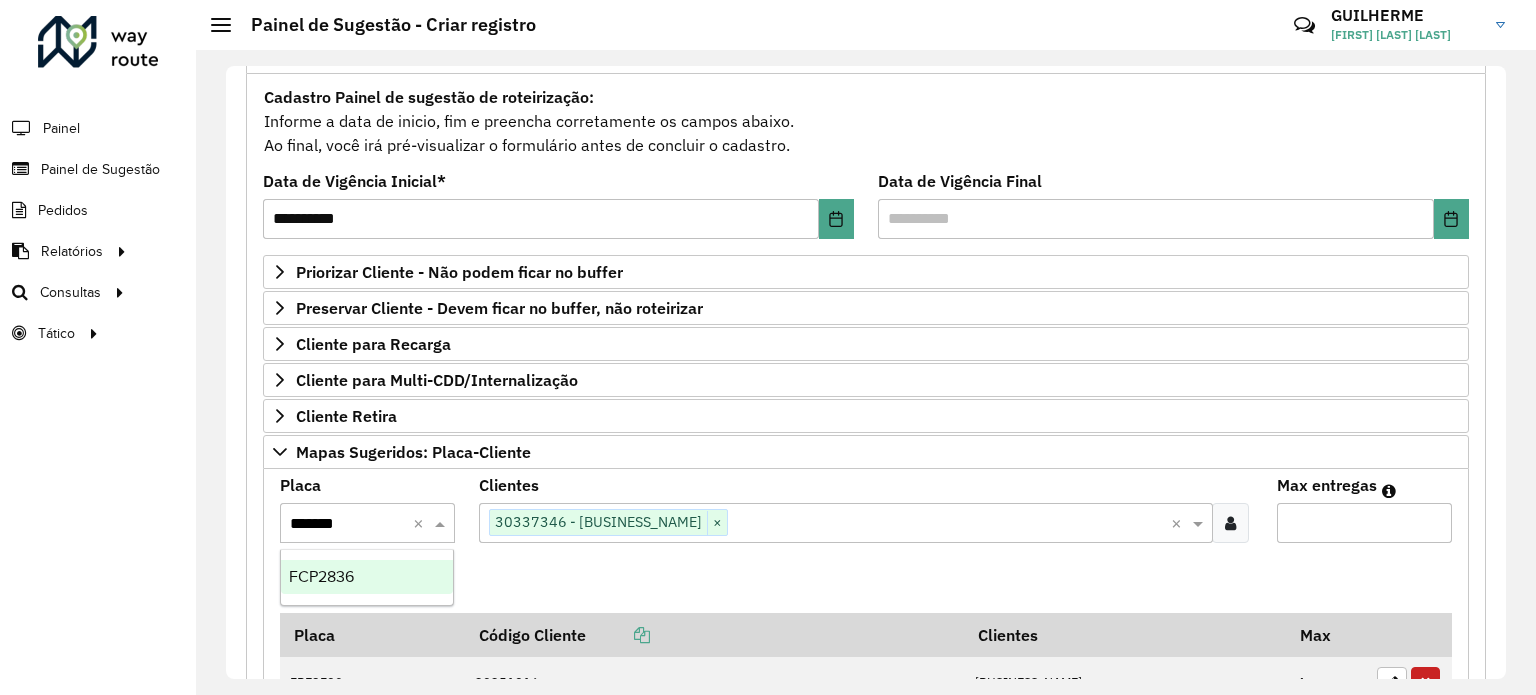 click on "FCP2836" at bounding box center [321, 576] 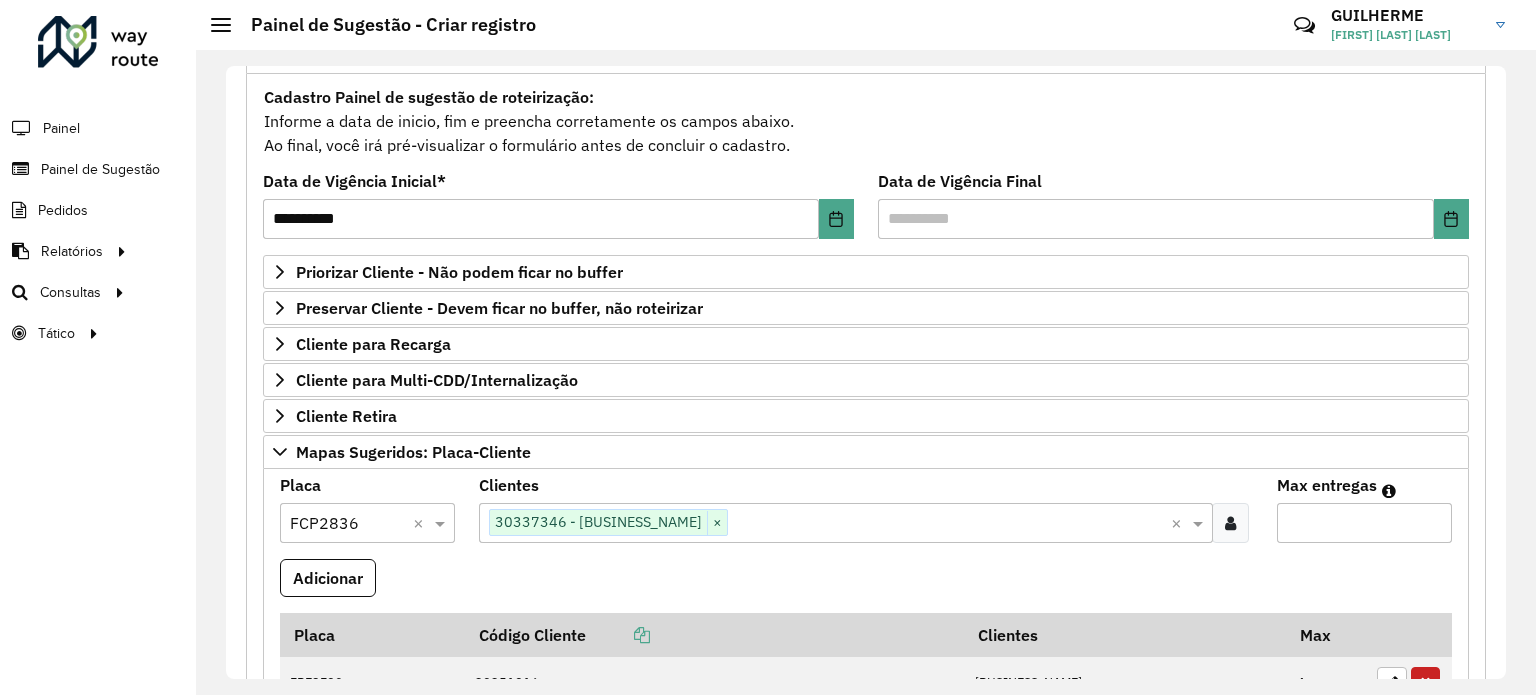 click on "*" at bounding box center [1364, 523] 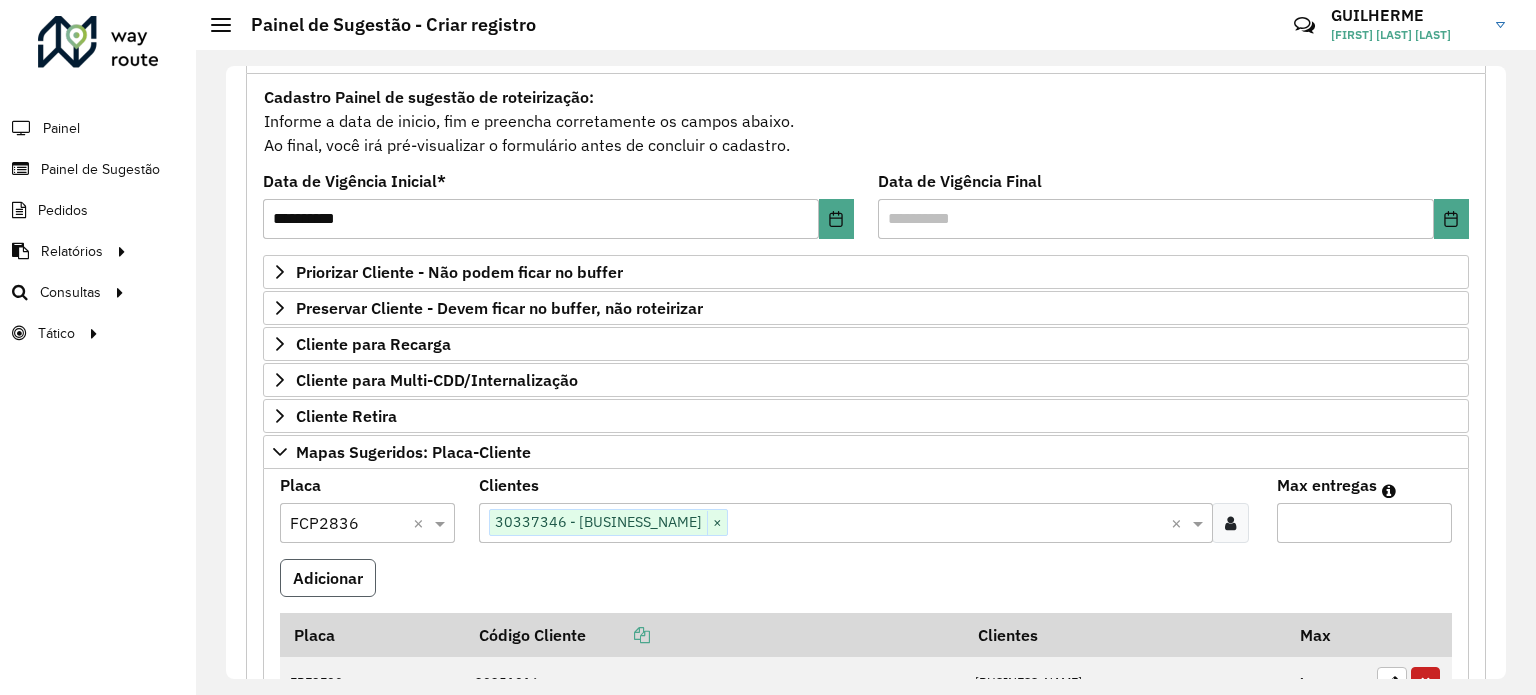 click on "Adicionar" at bounding box center [328, 578] 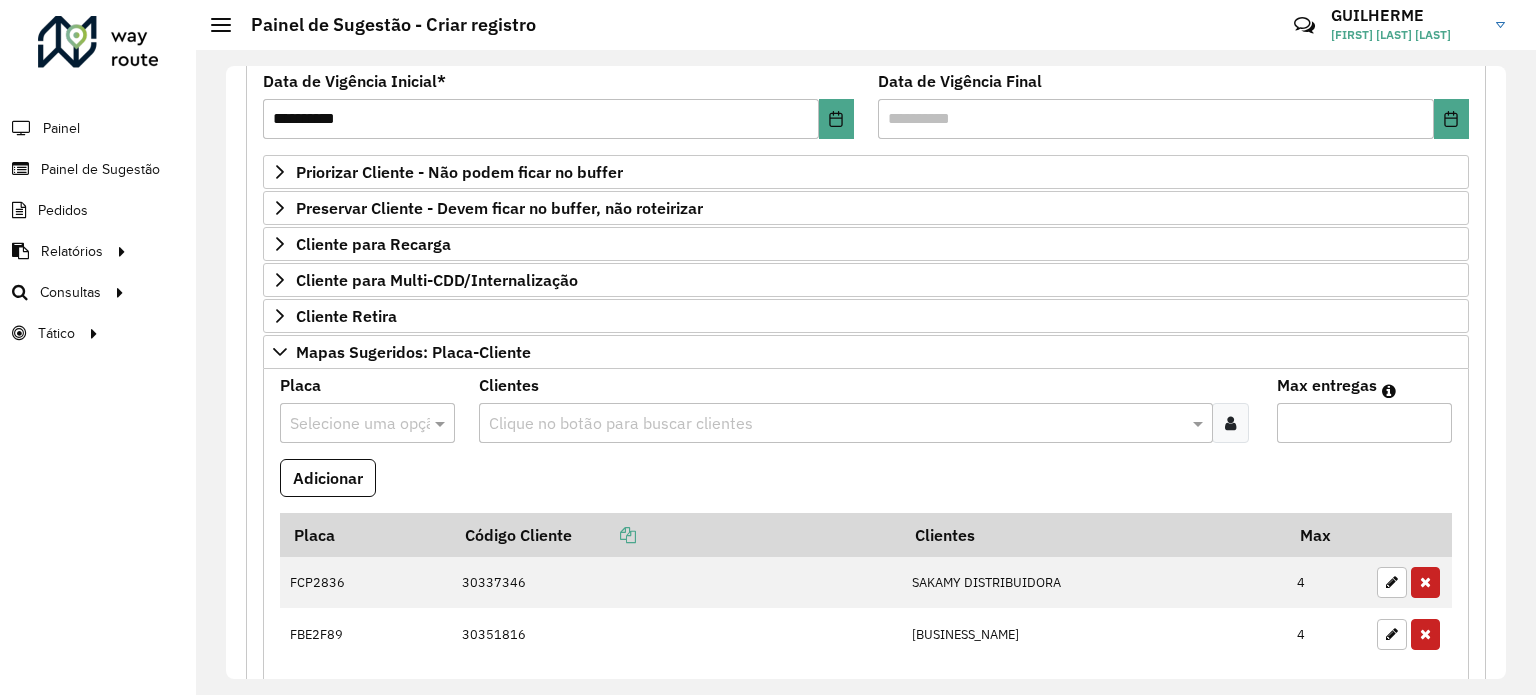 scroll, scrollTop: 278, scrollLeft: 0, axis: vertical 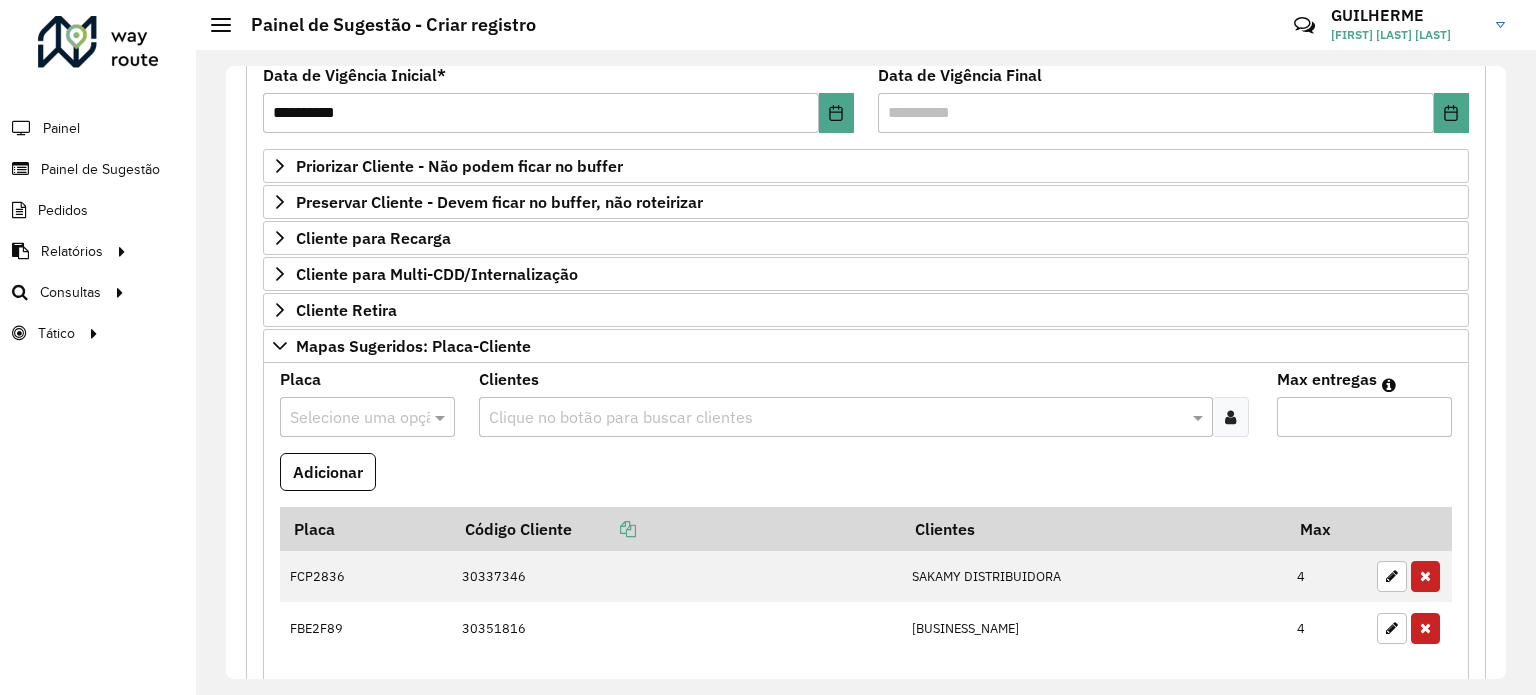 click on "Selecione uma opção" at bounding box center [367, 417] 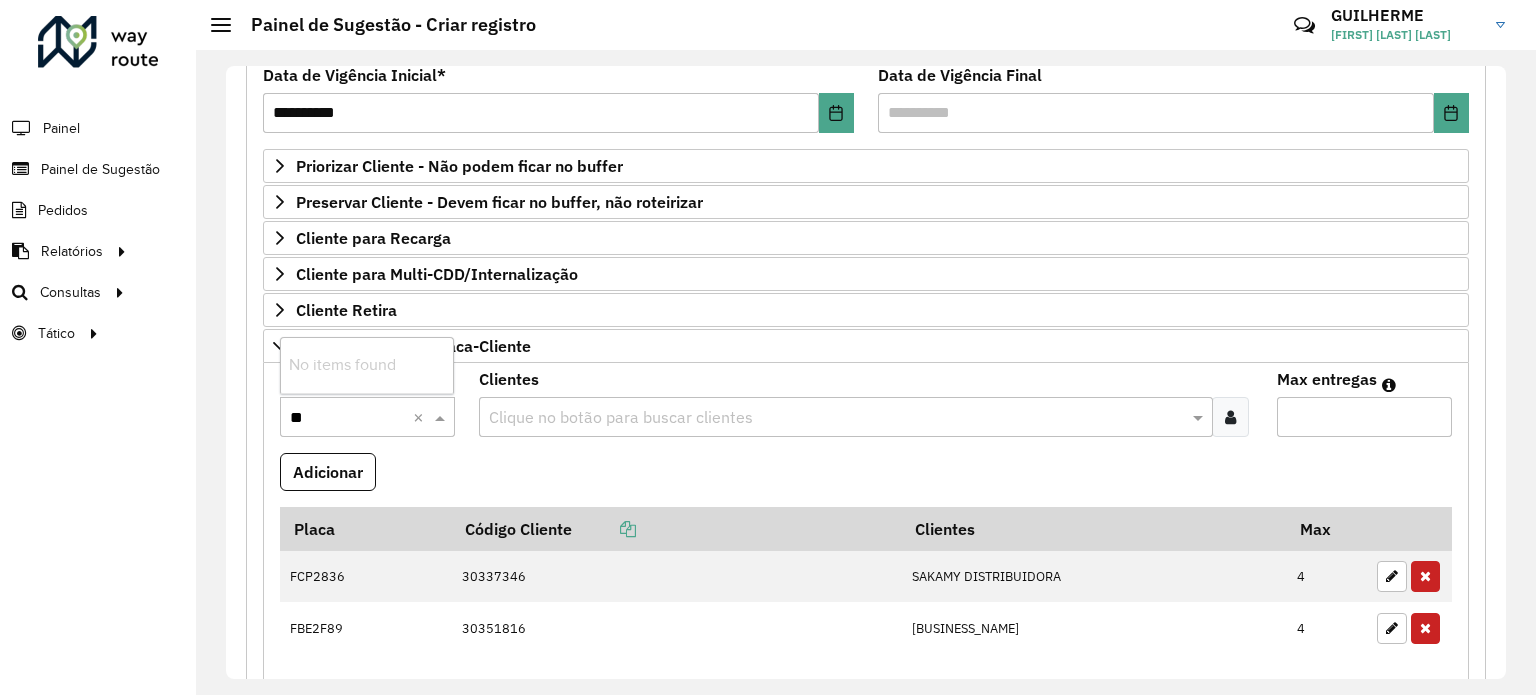 type on "*" 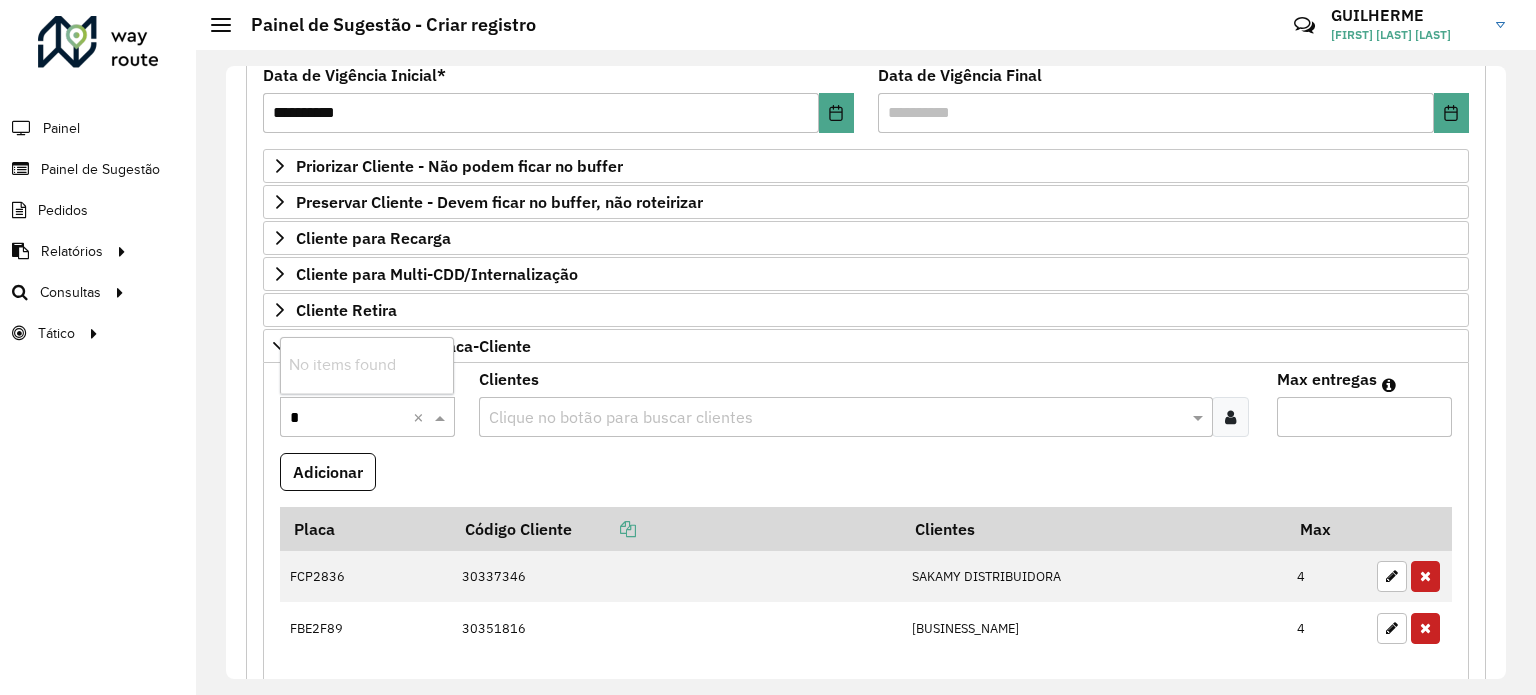 type 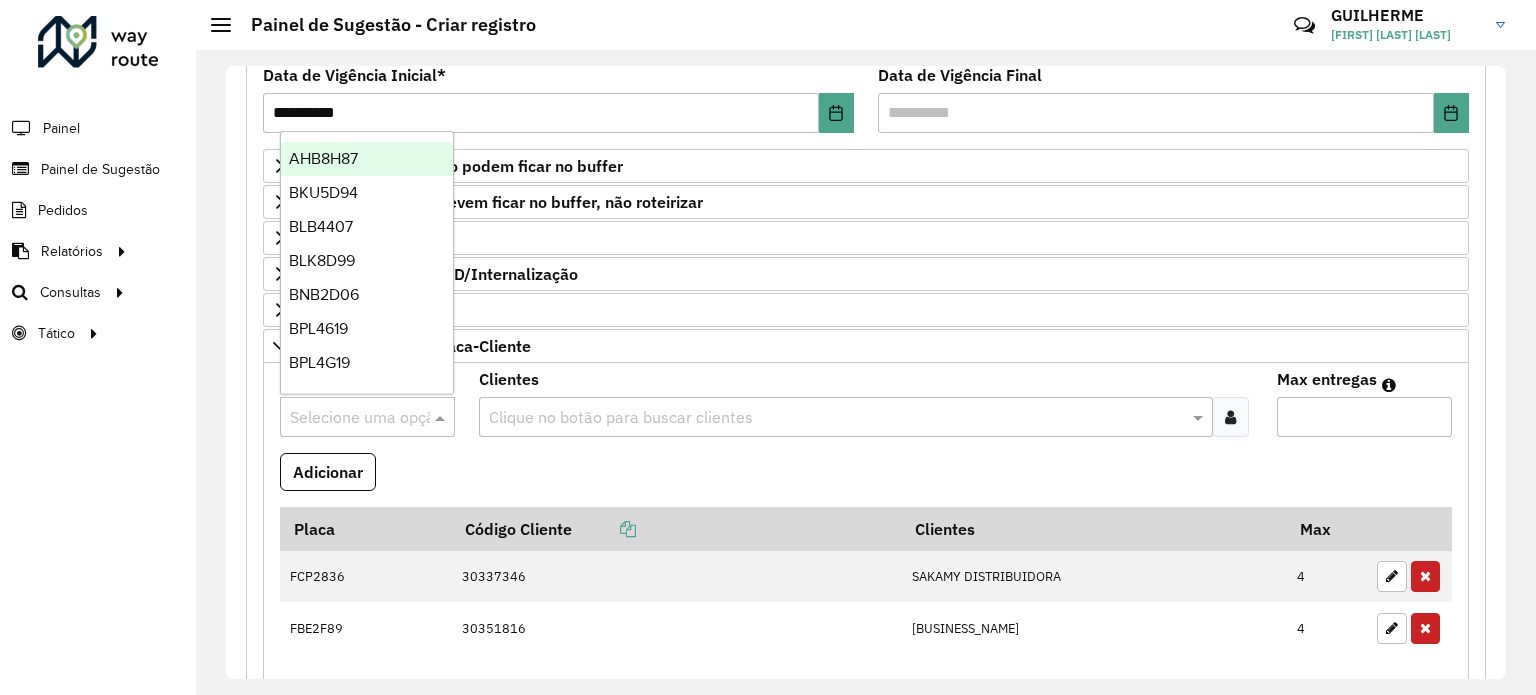 click at bounding box center [835, 418] 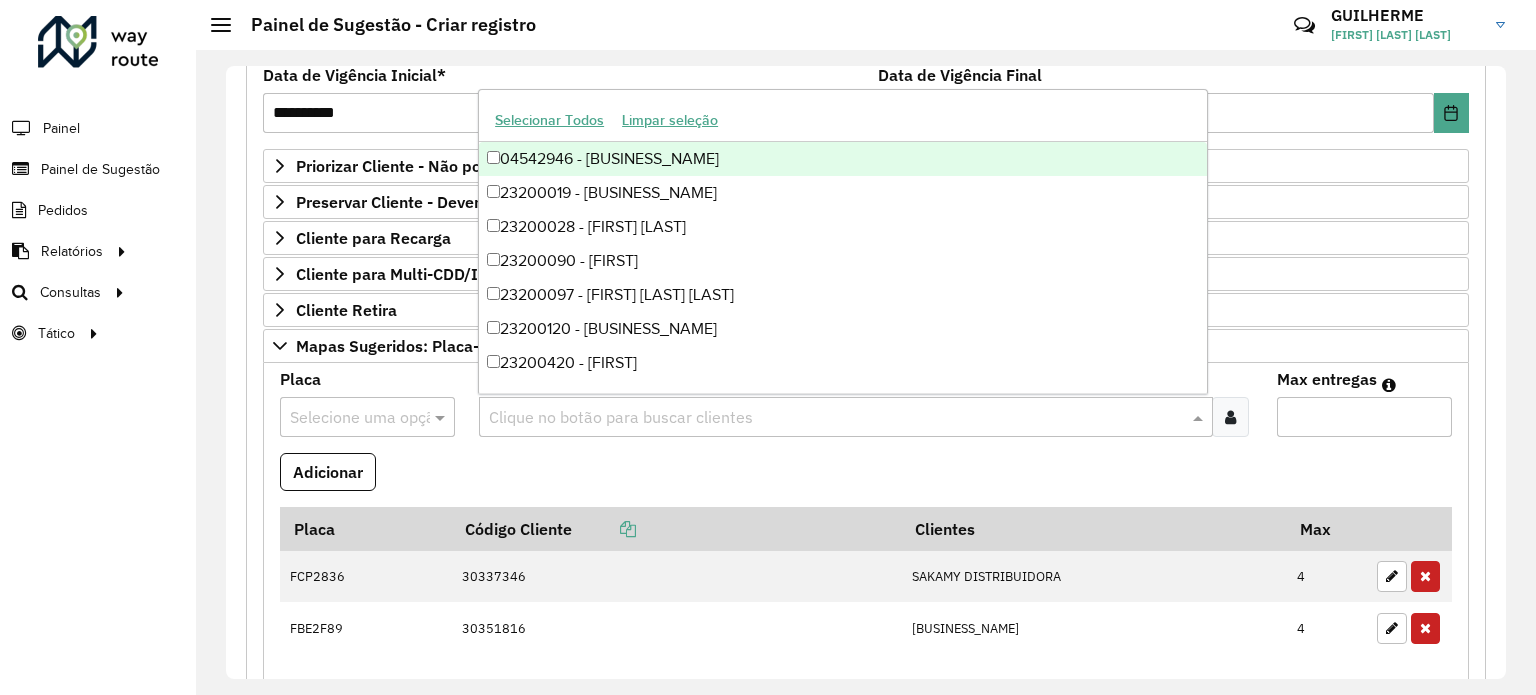 paste on "*****" 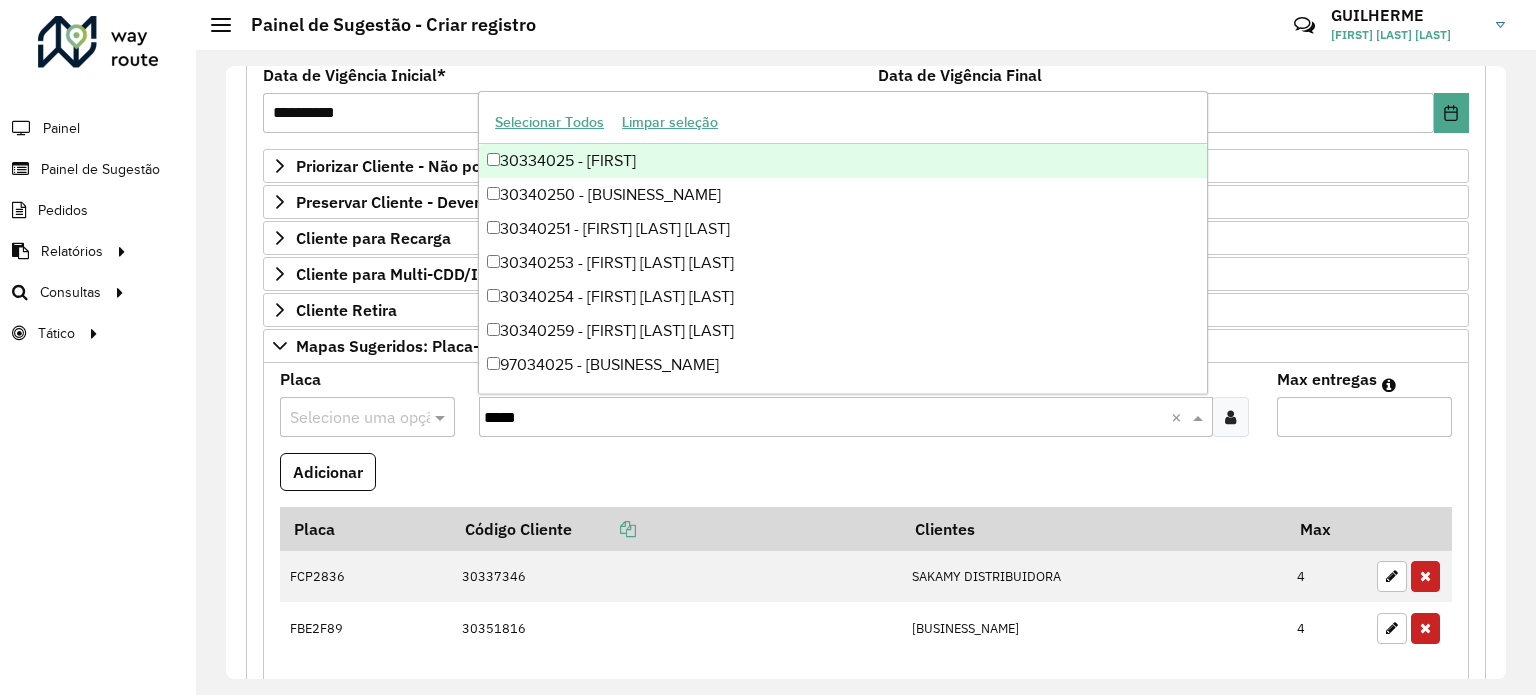 click on "*****" at bounding box center [827, 418] 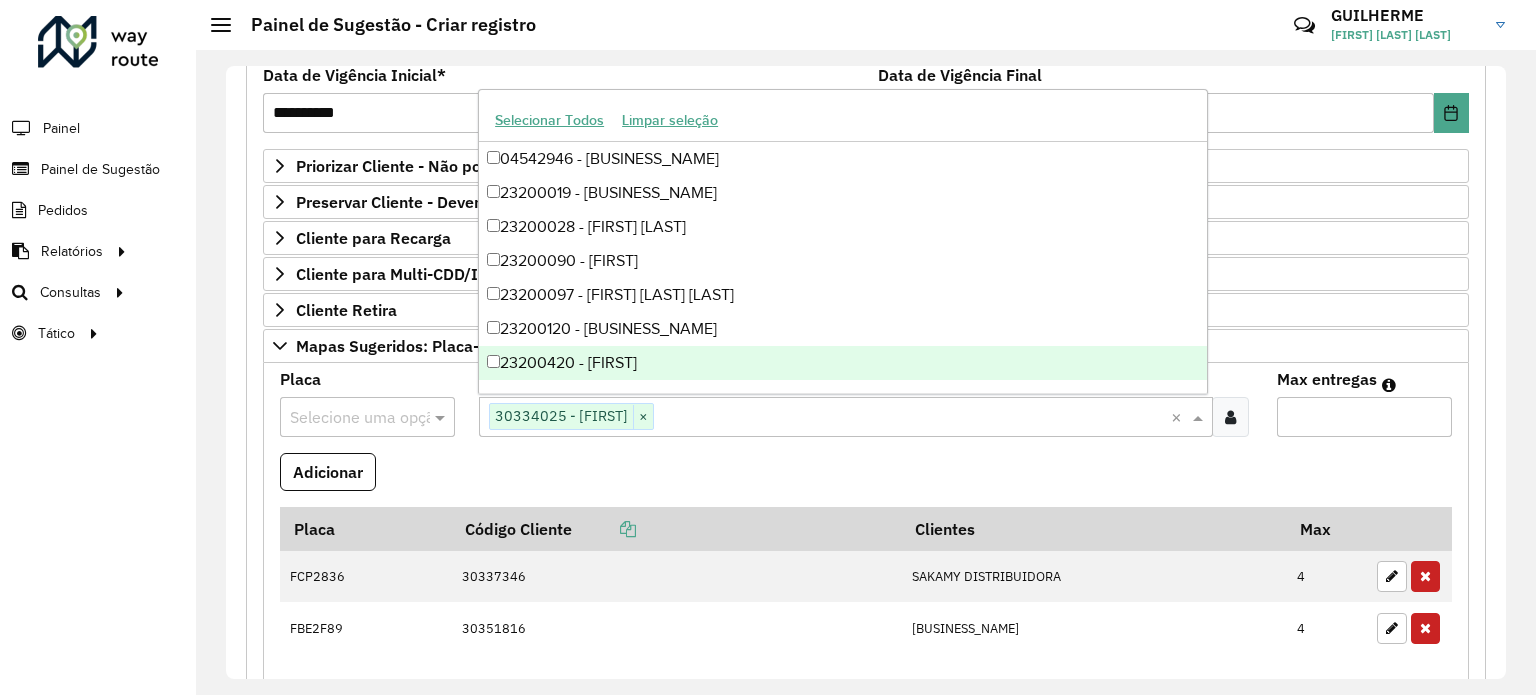 click on "Adicionar" at bounding box center (866, 480) 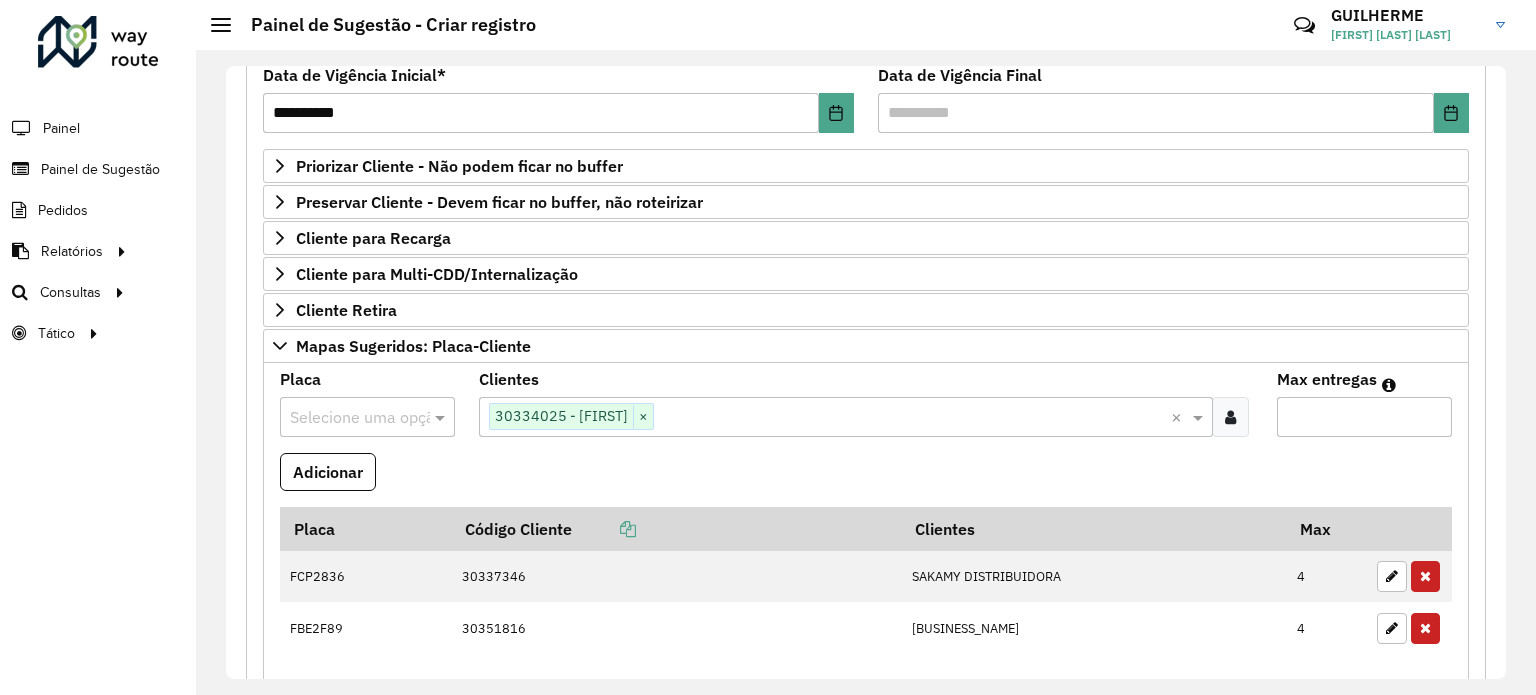 click at bounding box center [347, 418] 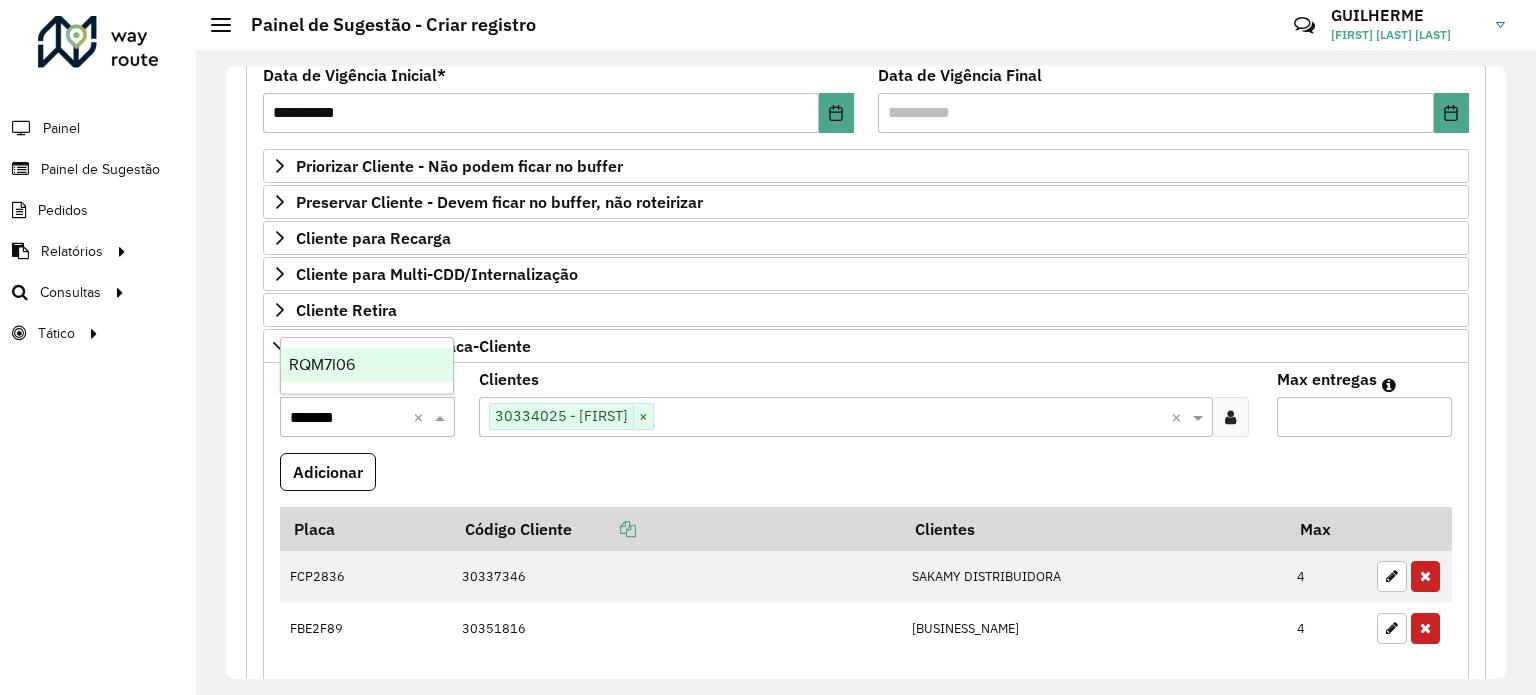 click on "RQM7I06" at bounding box center [322, 364] 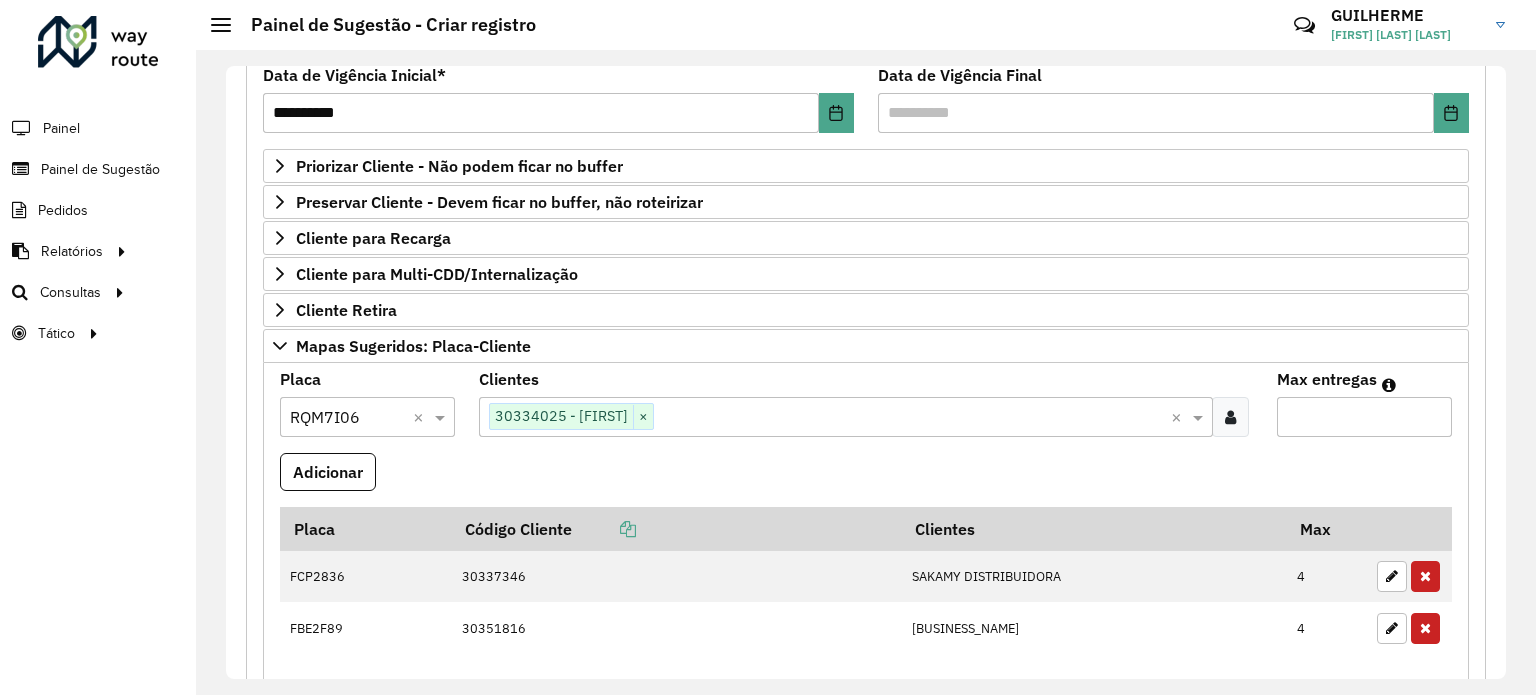 click on "*" at bounding box center [1364, 417] 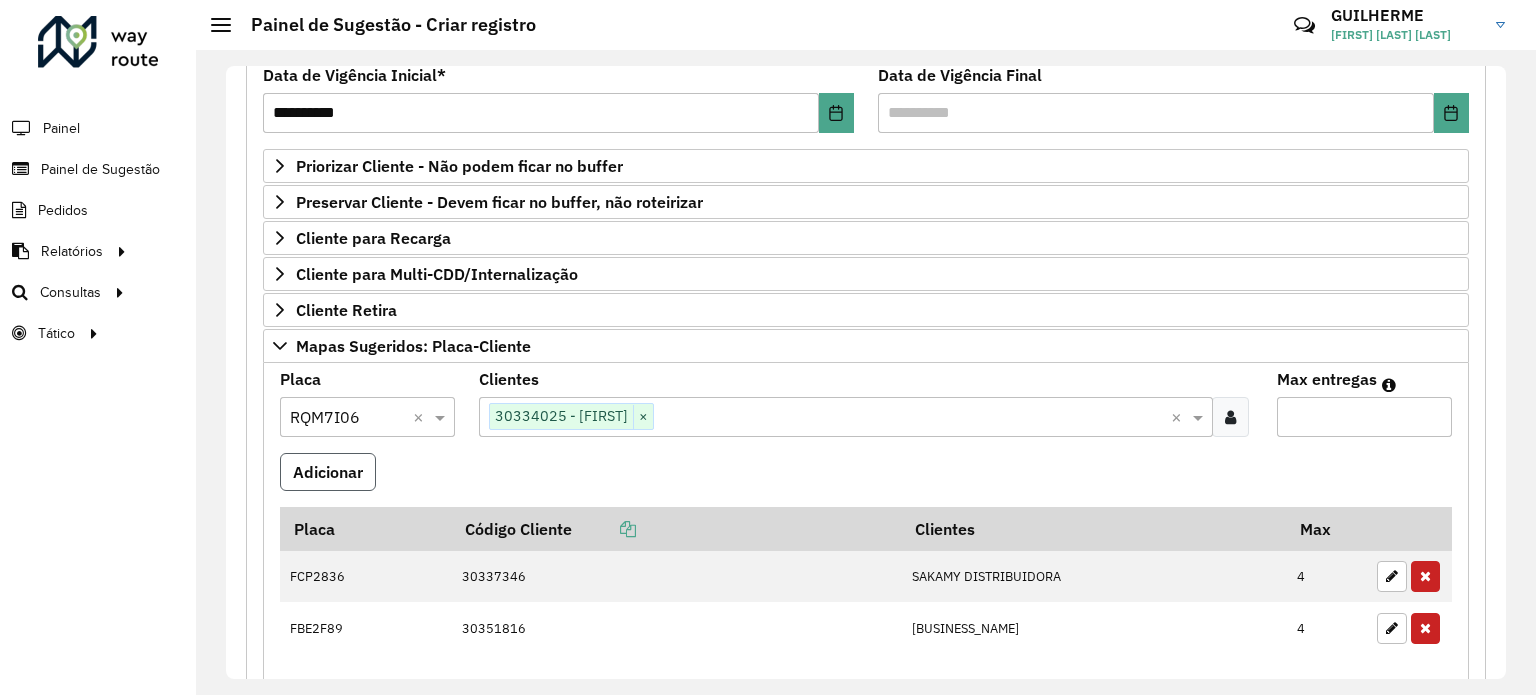 click on "Adicionar" at bounding box center (328, 472) 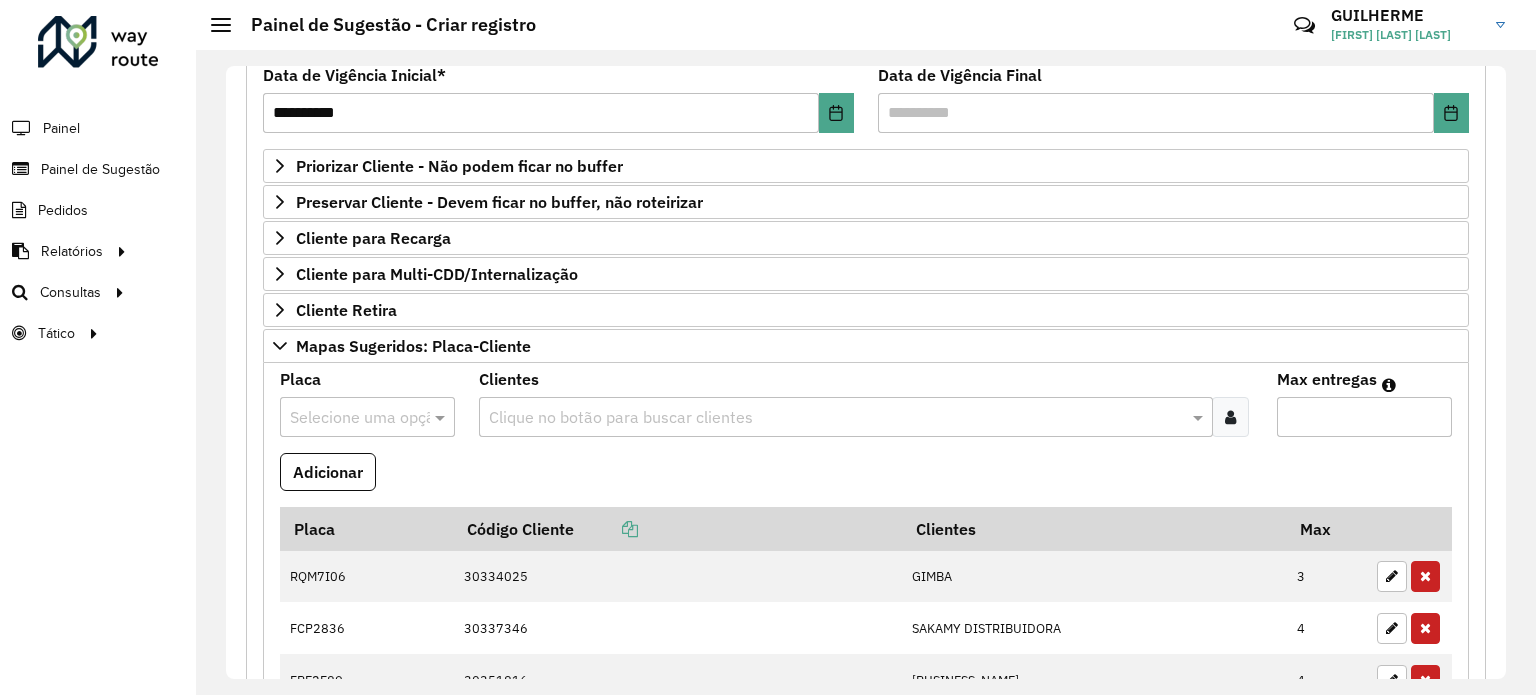 click at bounding box center [347, 418] 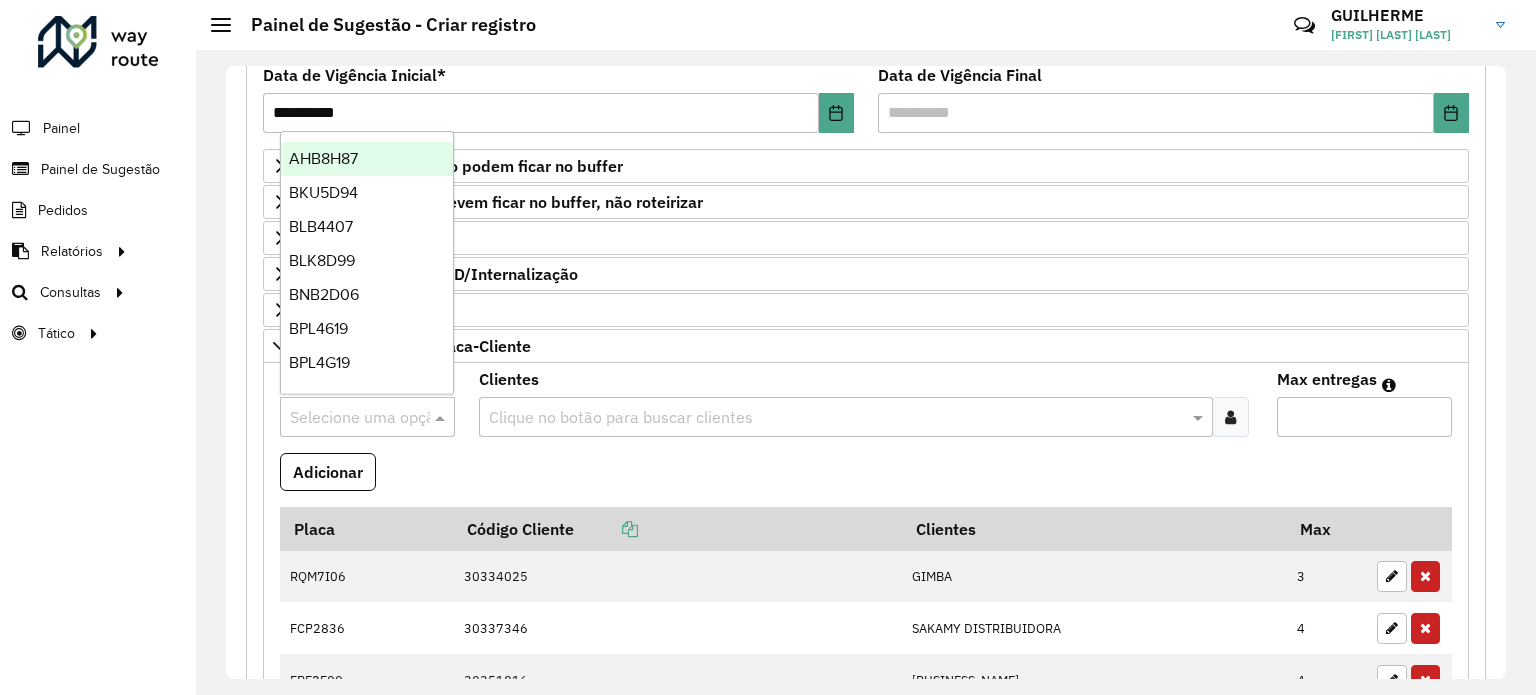 paste on "*****" 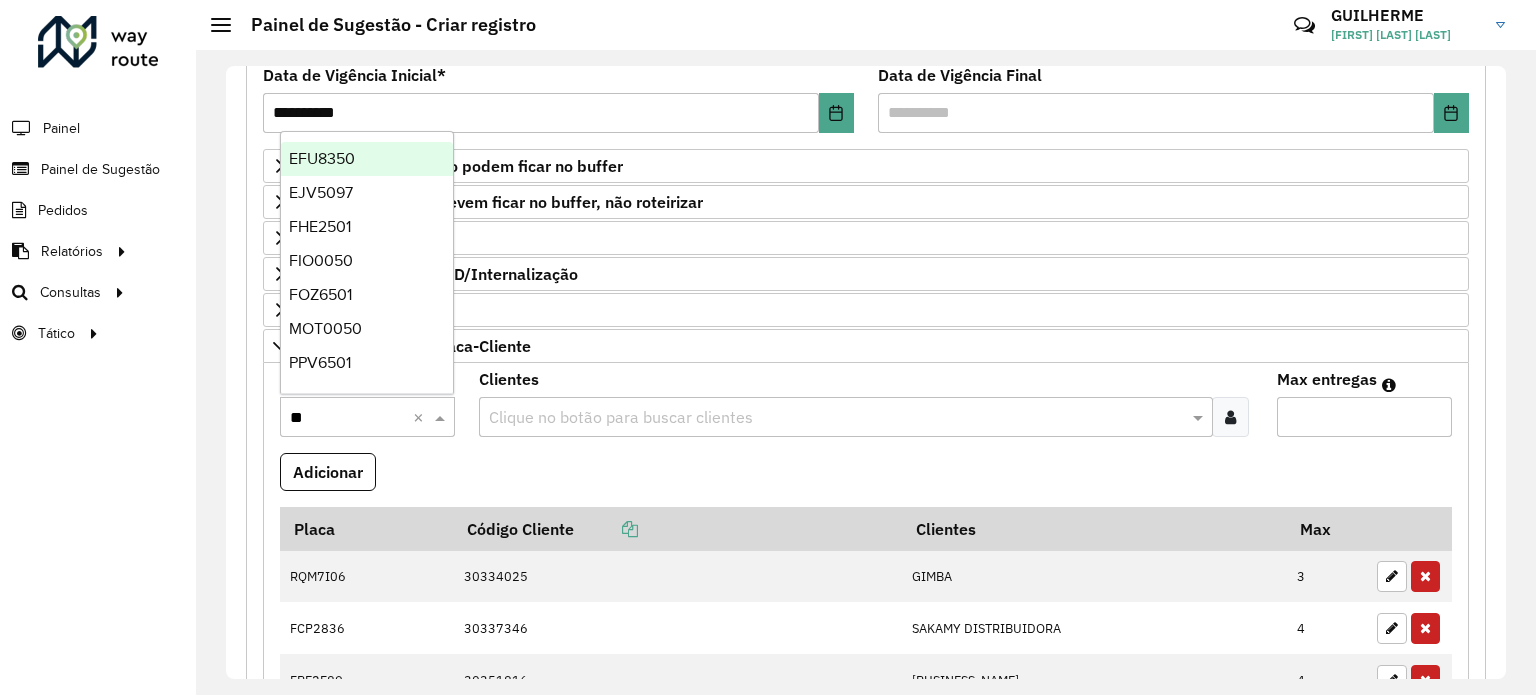 type on "*" 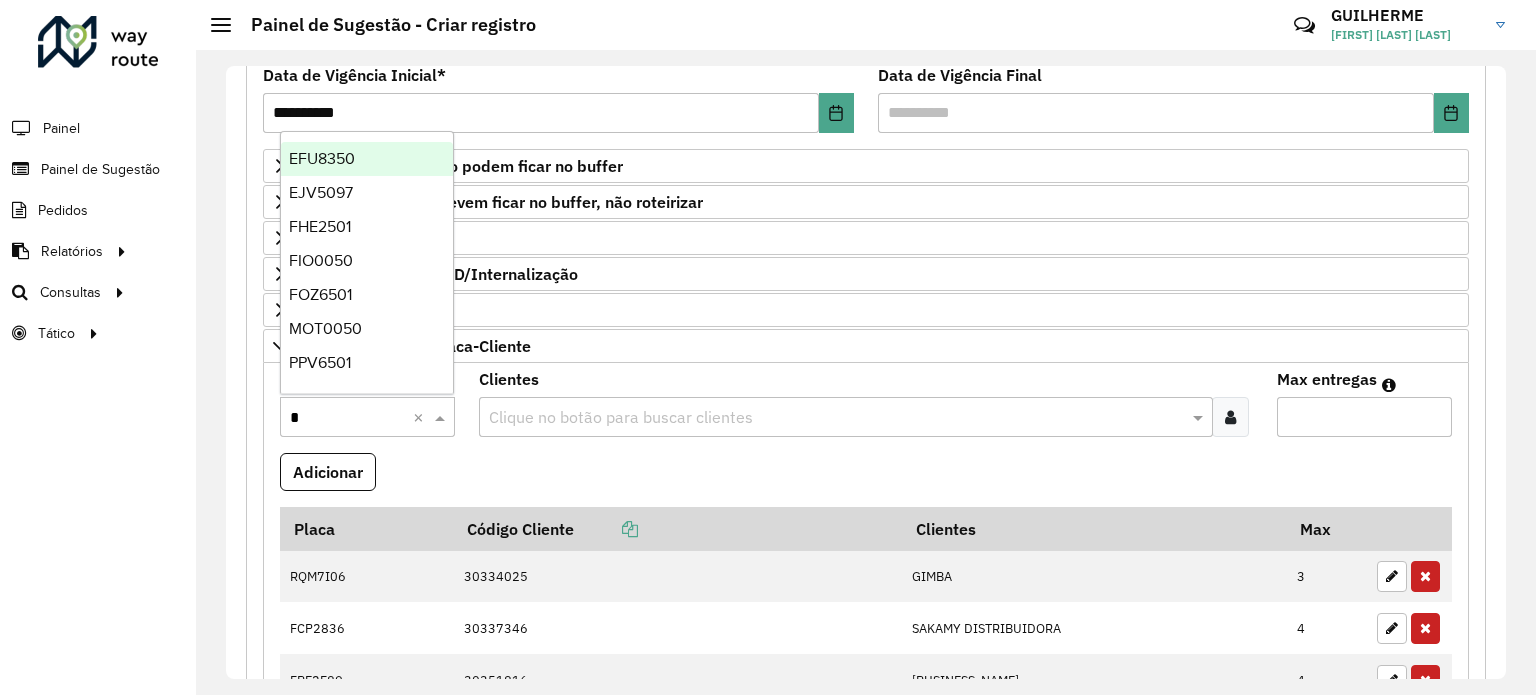 type 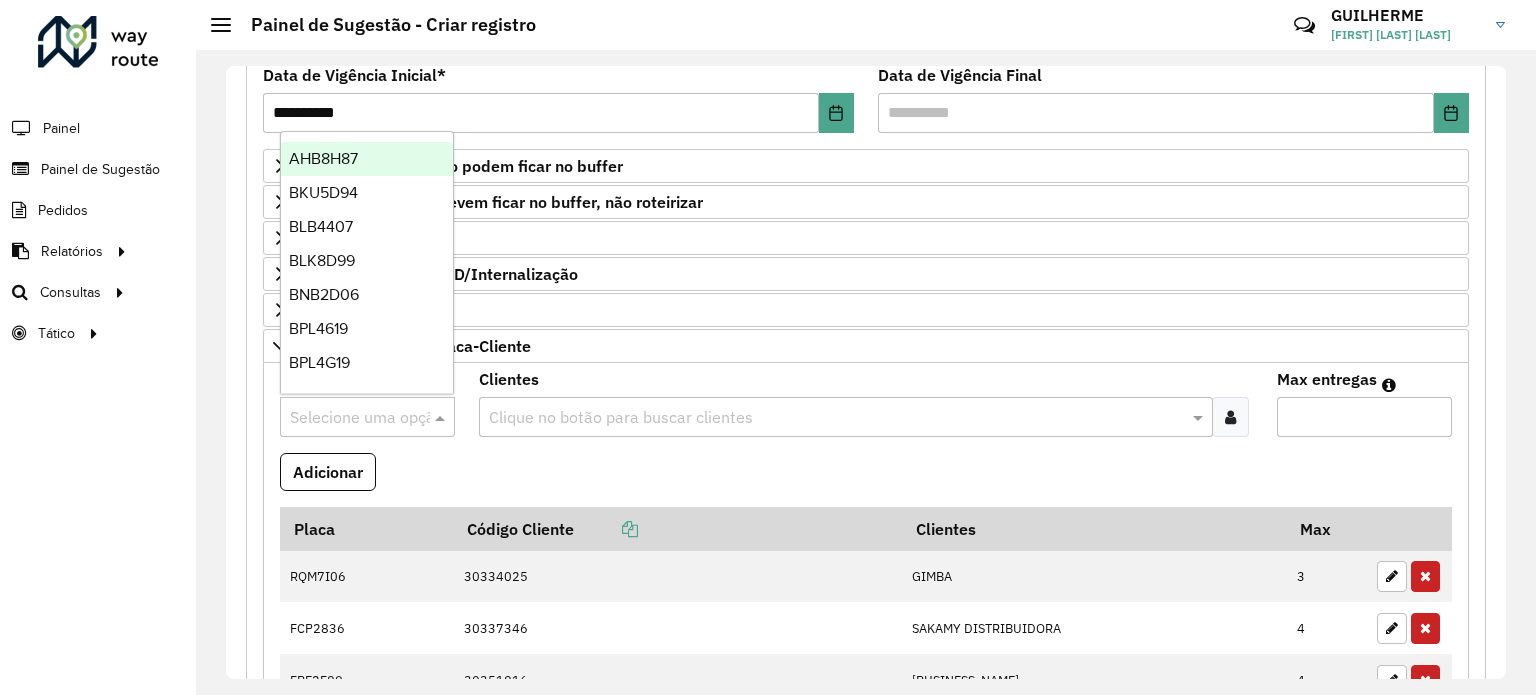 click at bounding box center [835, 418] 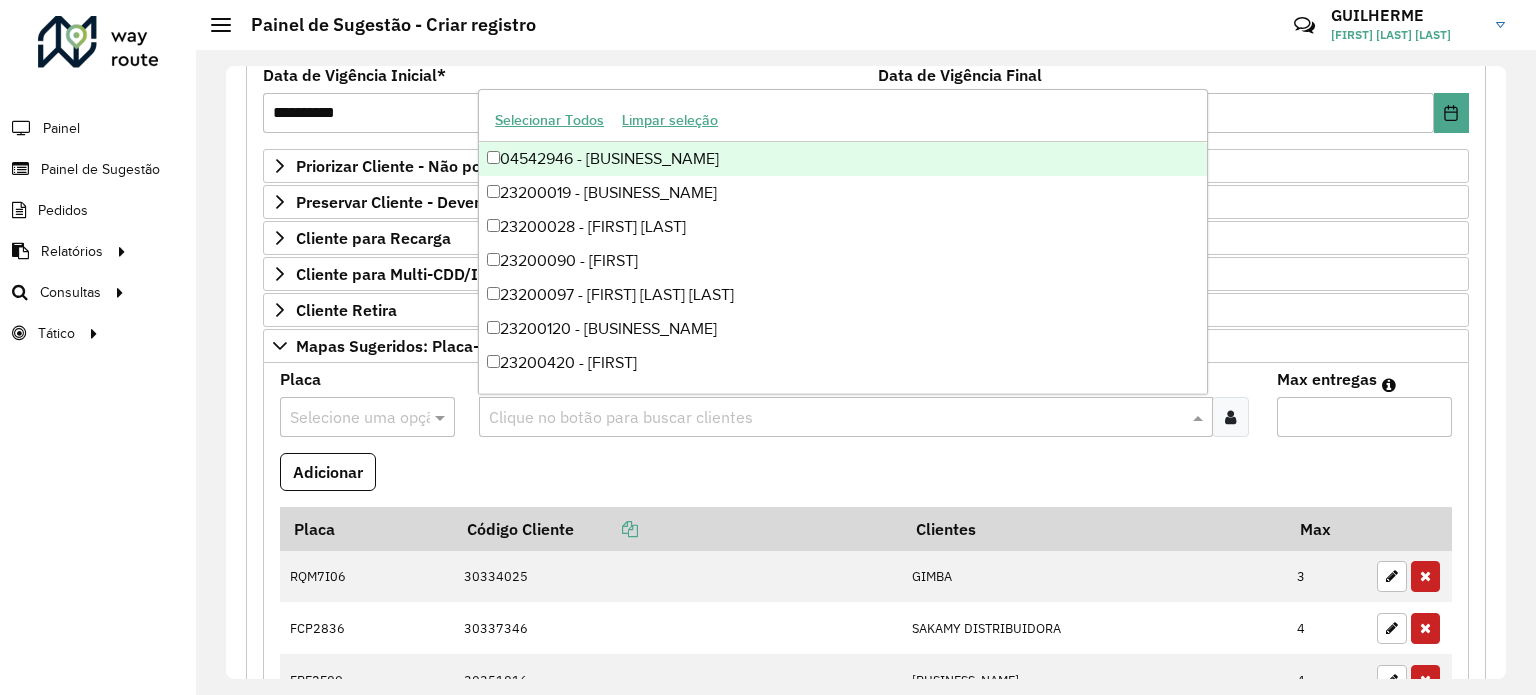 paste on "*****" 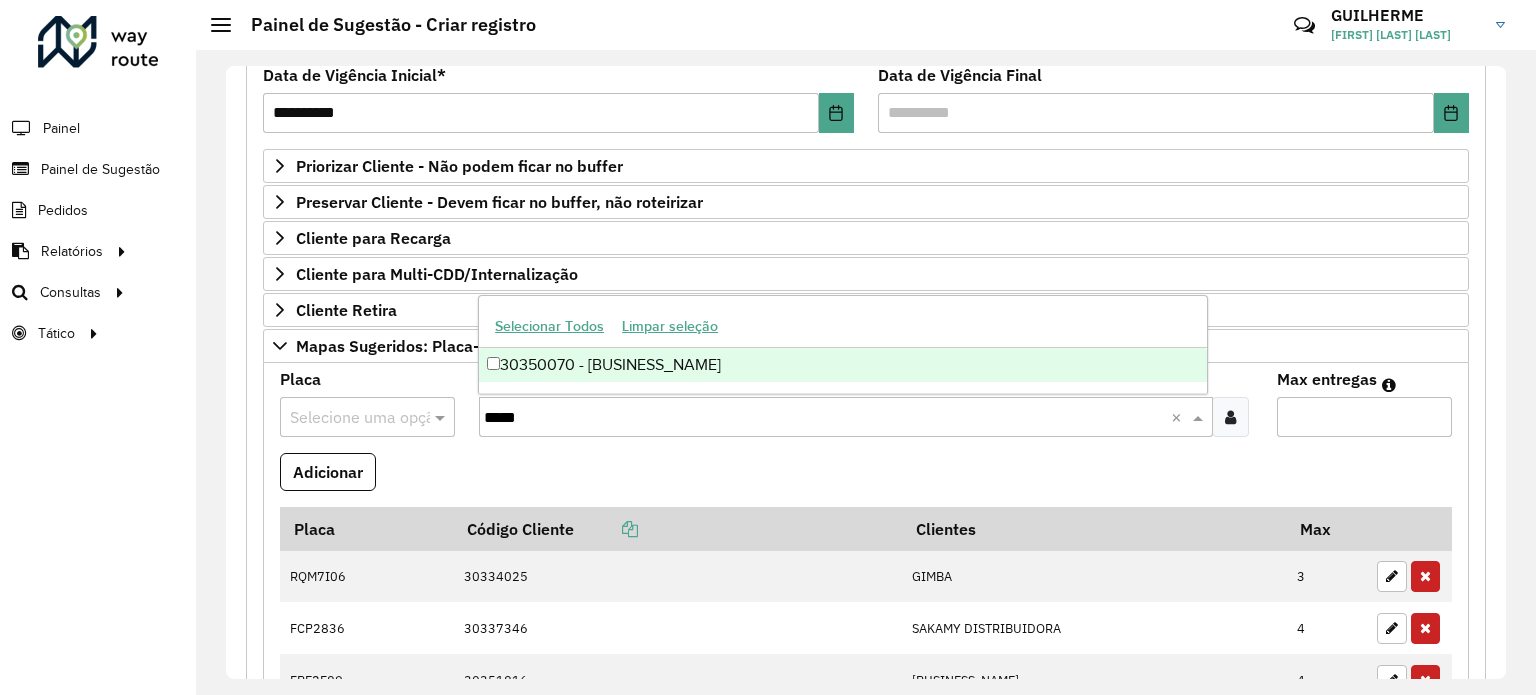 type on "*****" 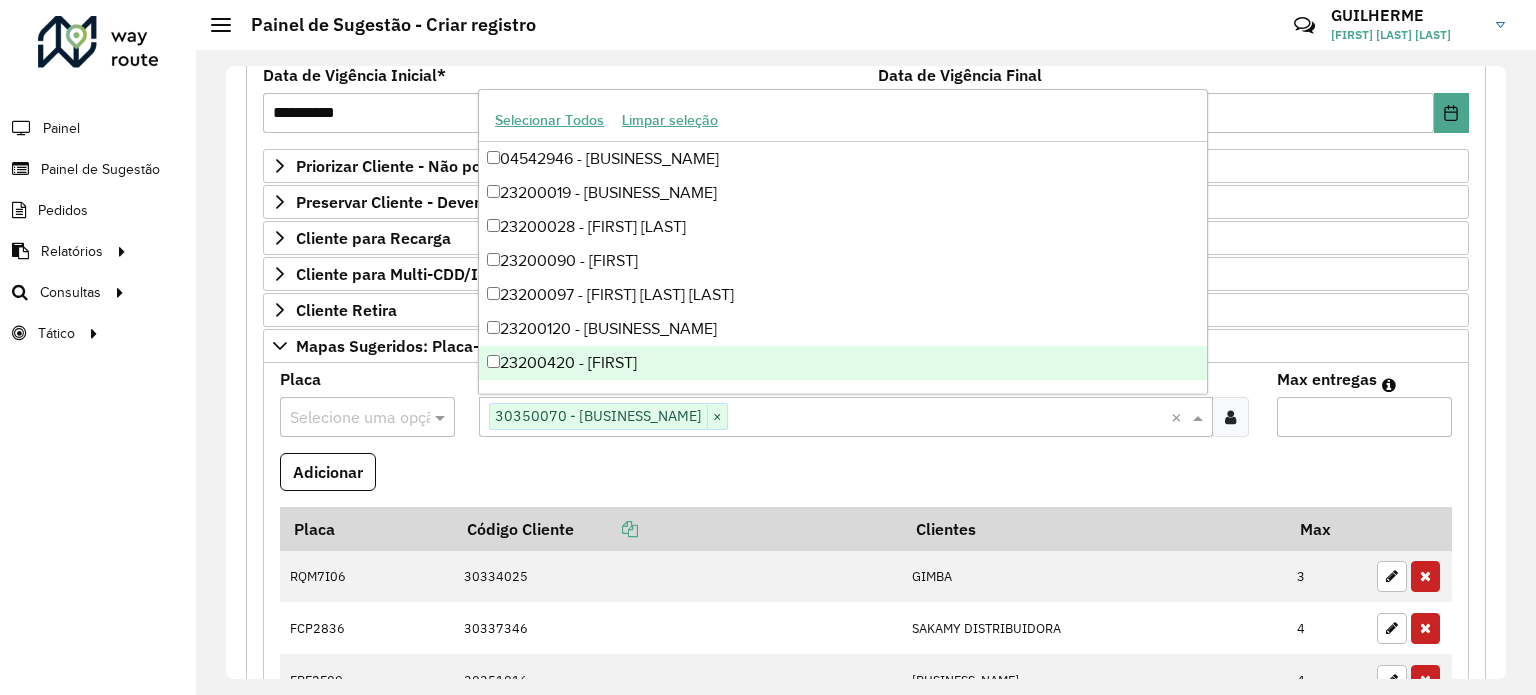 click on "Clientes  Clique no botão para buscar clientes 30350070 - [BUSINESS_NAME] × ×" at bounding box center (865, 412) 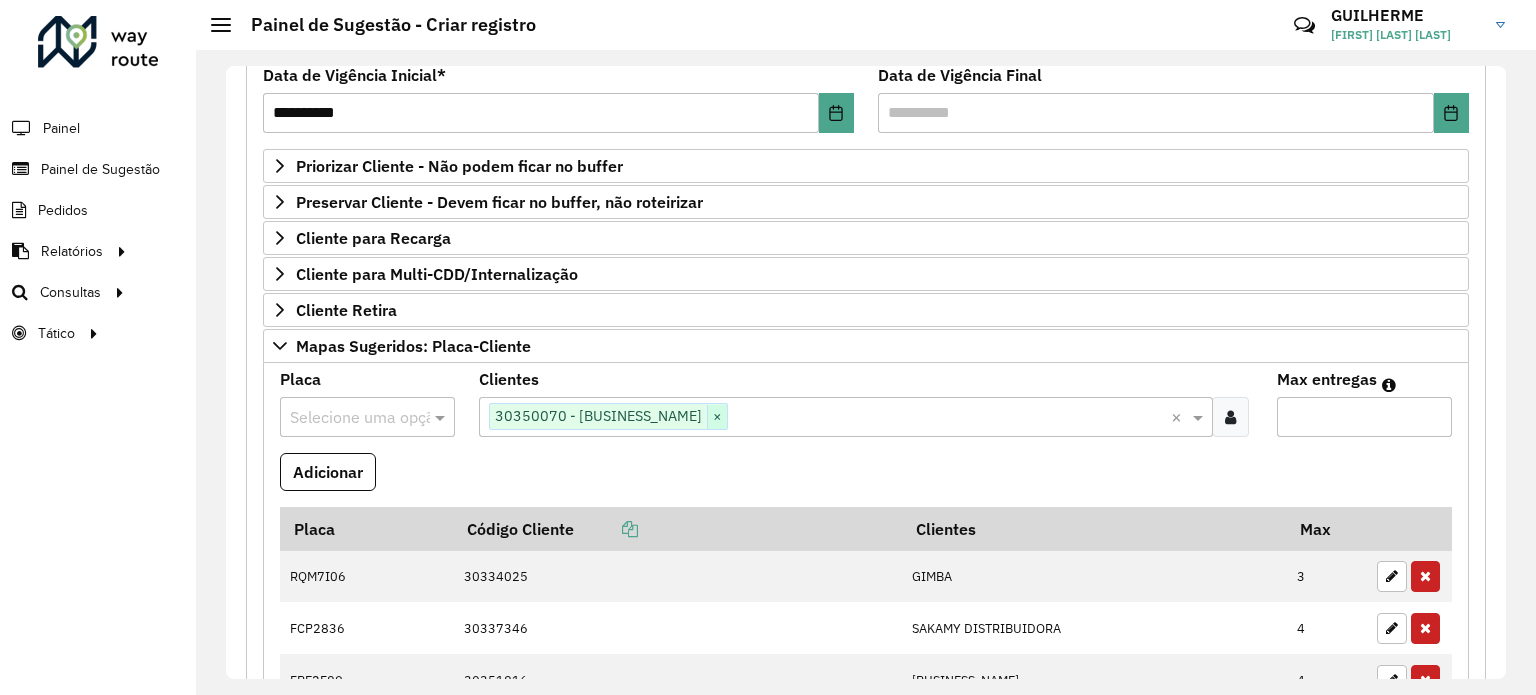 click on "×" at bounding box center [717, 417] 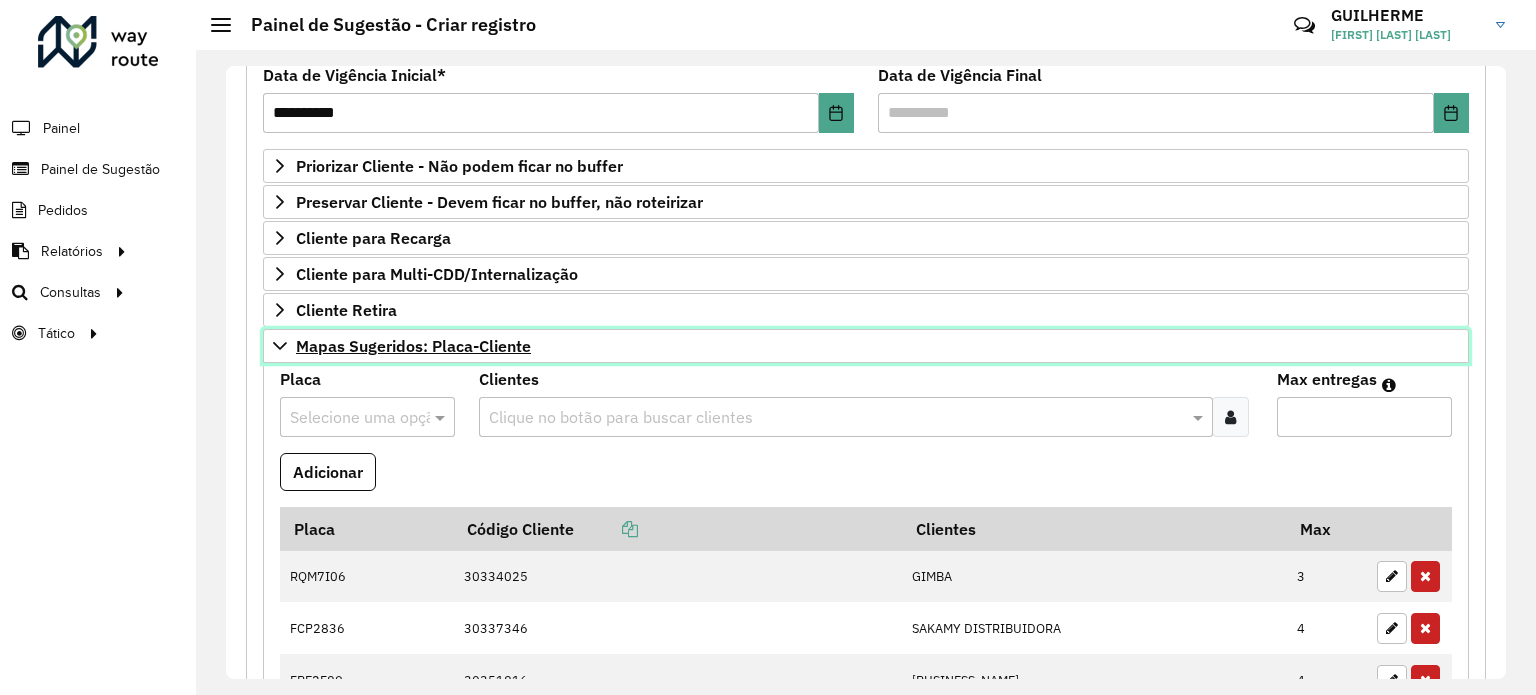 click on "Mapas Sugeridos: Placa-Cliente" at bounding box center [413, 346] 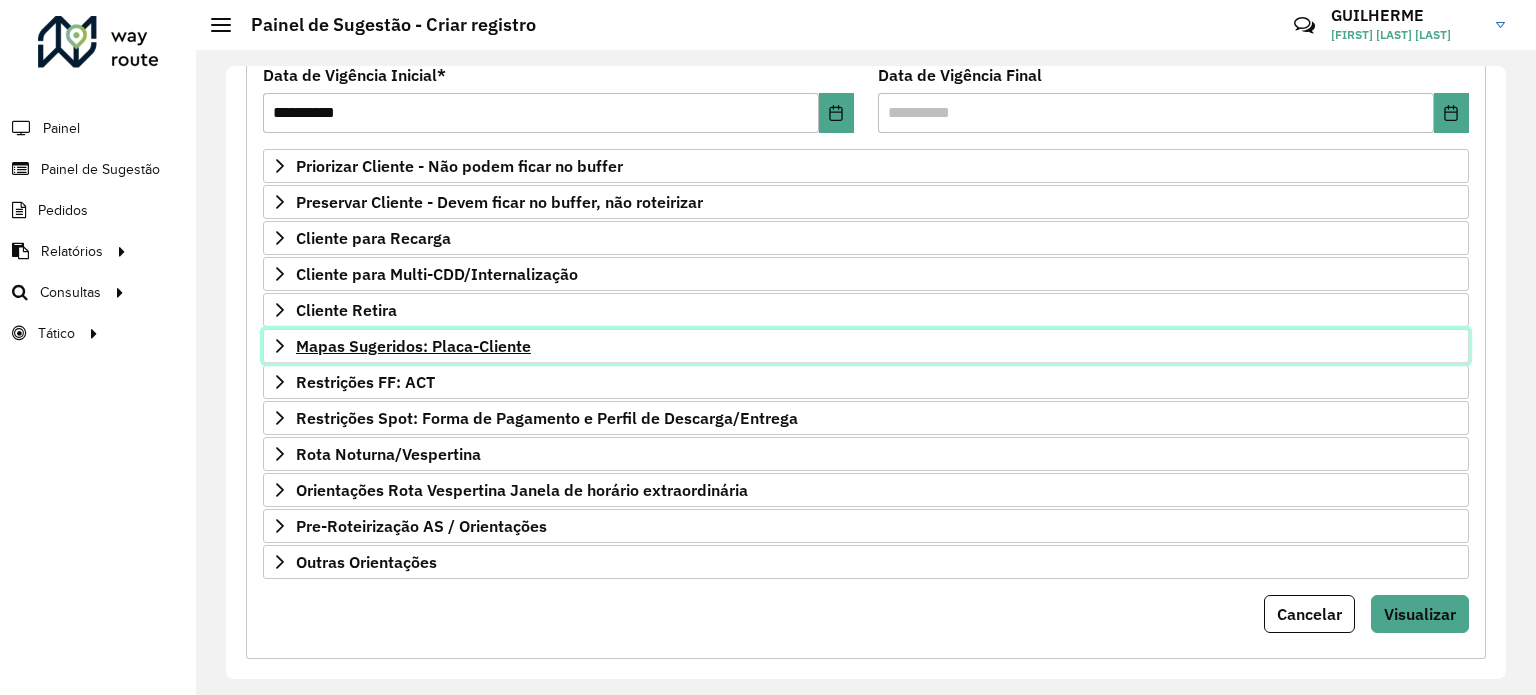 click on "Mapas Sugeridos: Placa-Cliente" at bounding box center (413, 346) 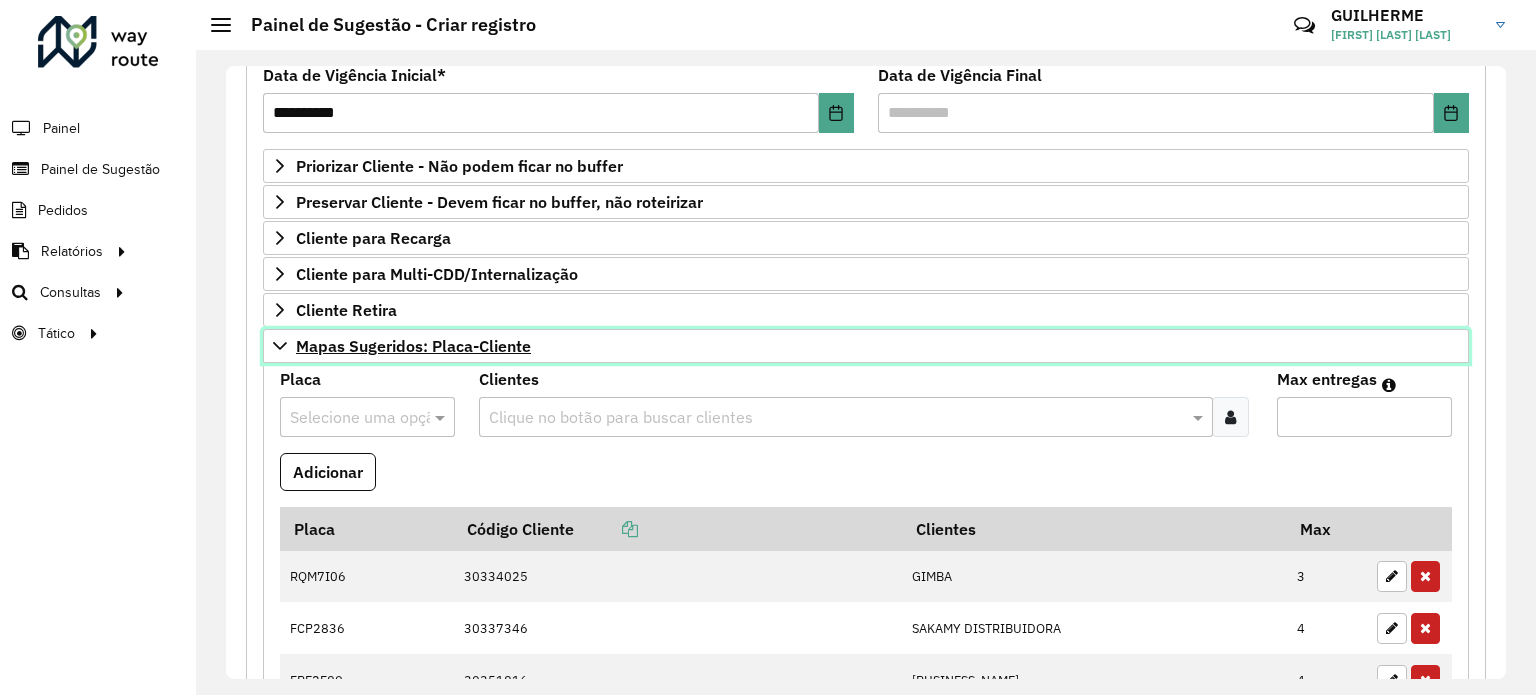click on "Mapas Sugeridos: Placa-Cliente" at bounding box center (413, 346) 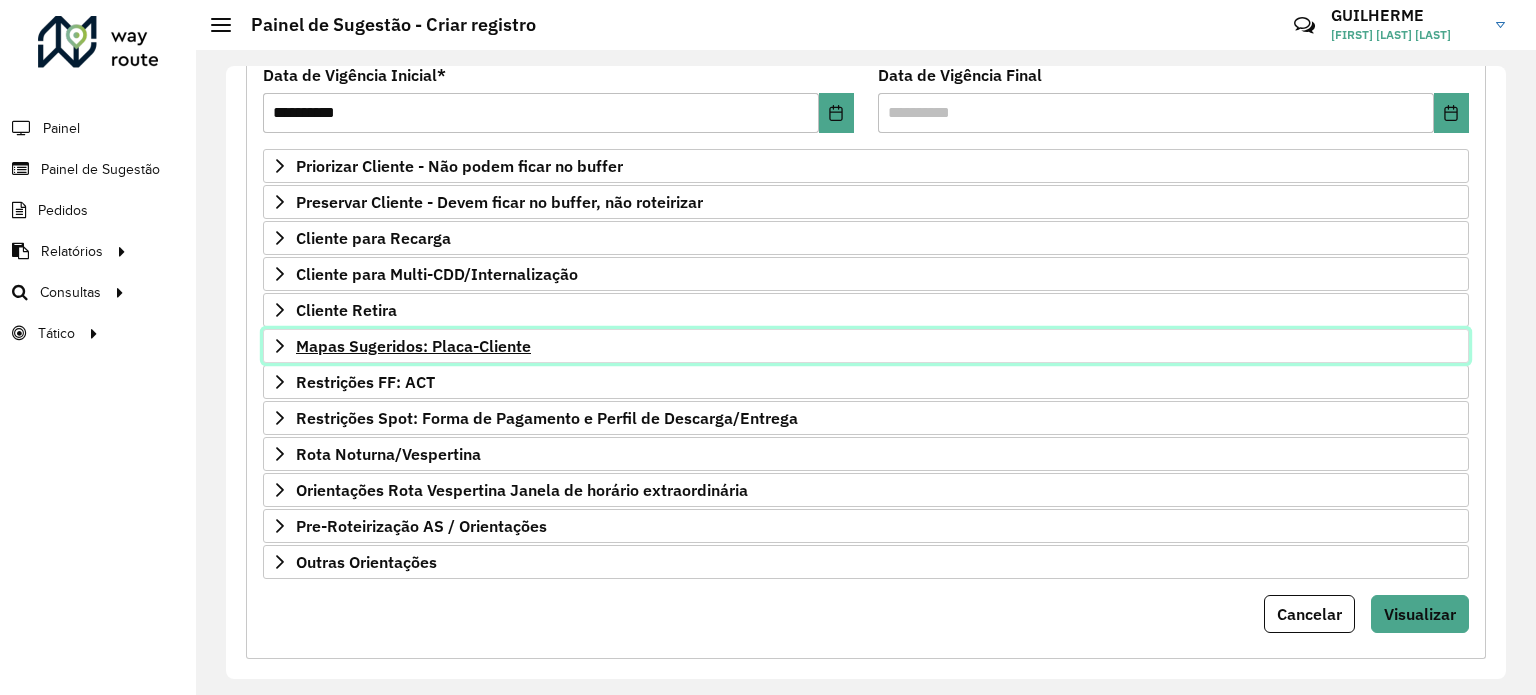 click on "Mapas Sugeridos: Placa-Cliente" at bounding box center [413, 346] 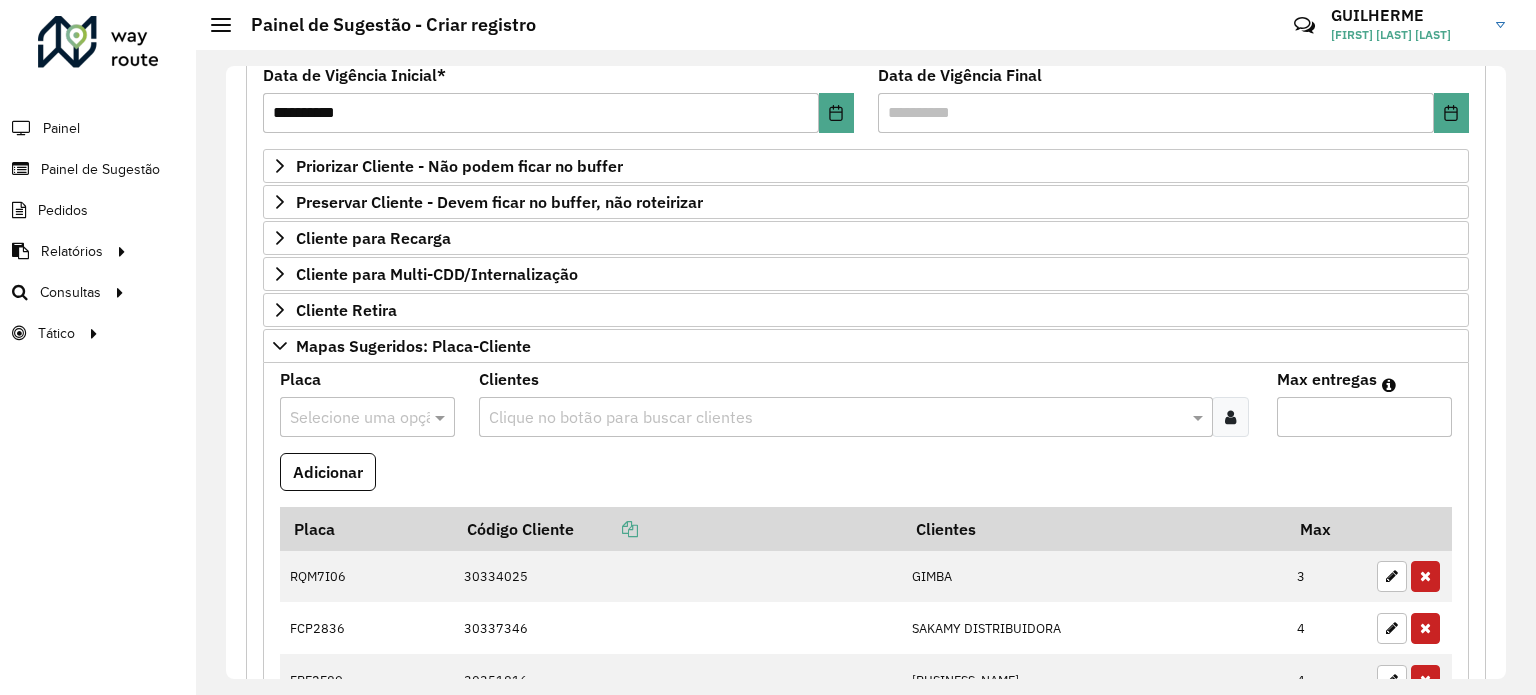 click at bounding box center [347, 418] 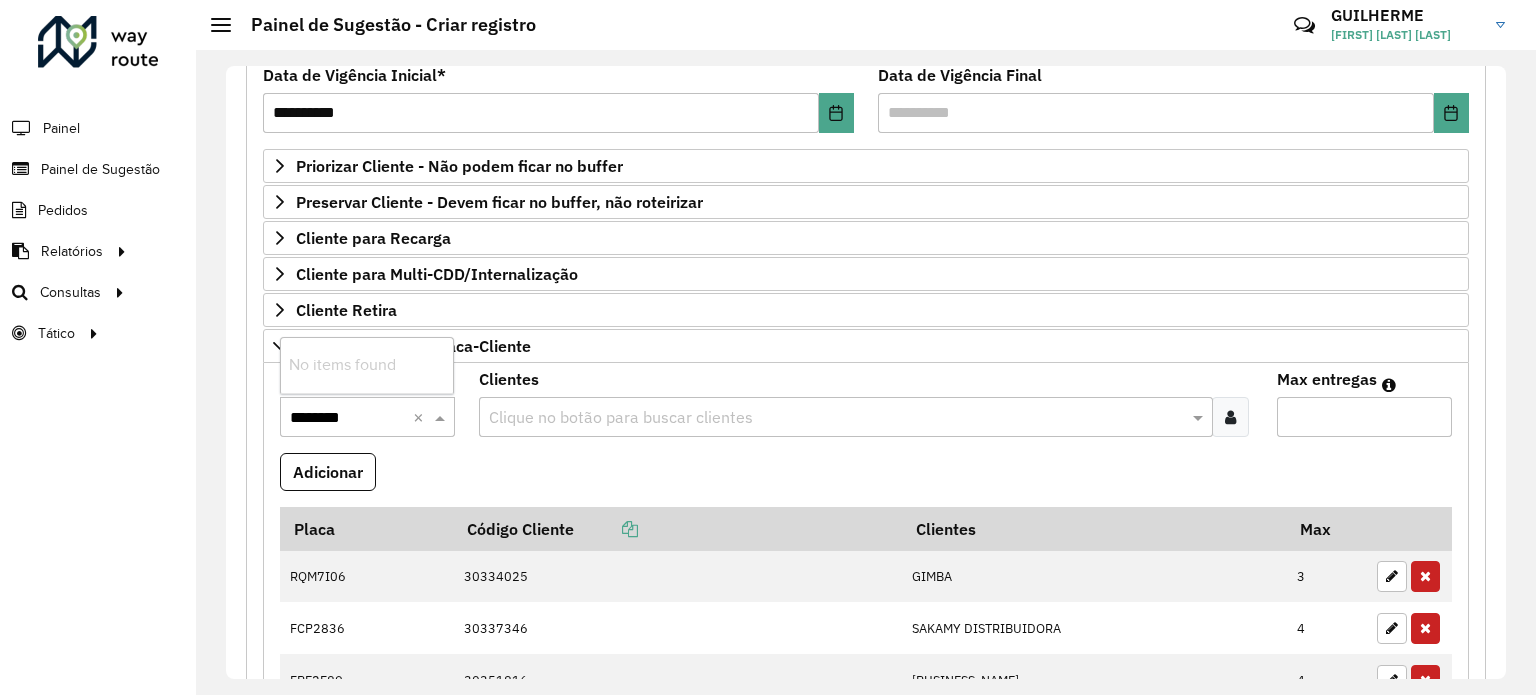 type on "*******" 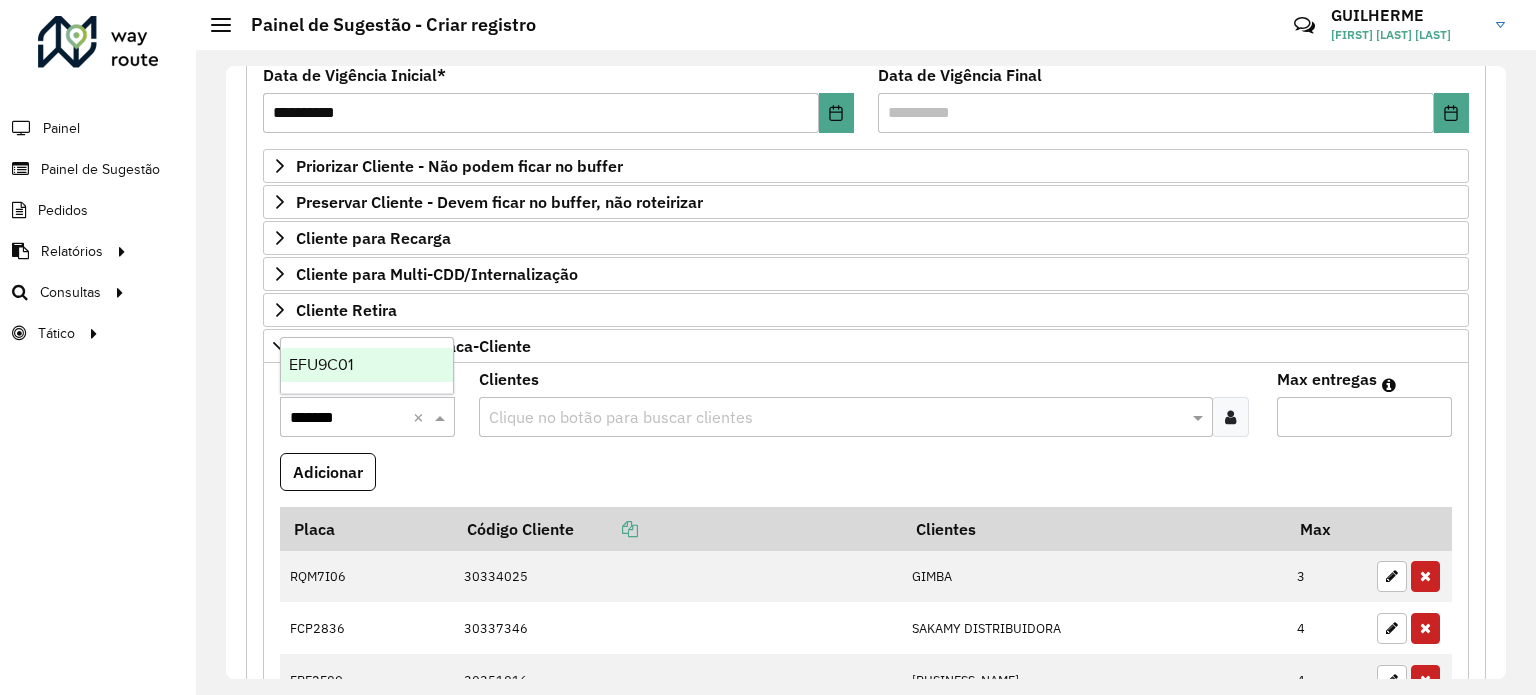 click on "EFU9C01" at bounding box center [367, 365] 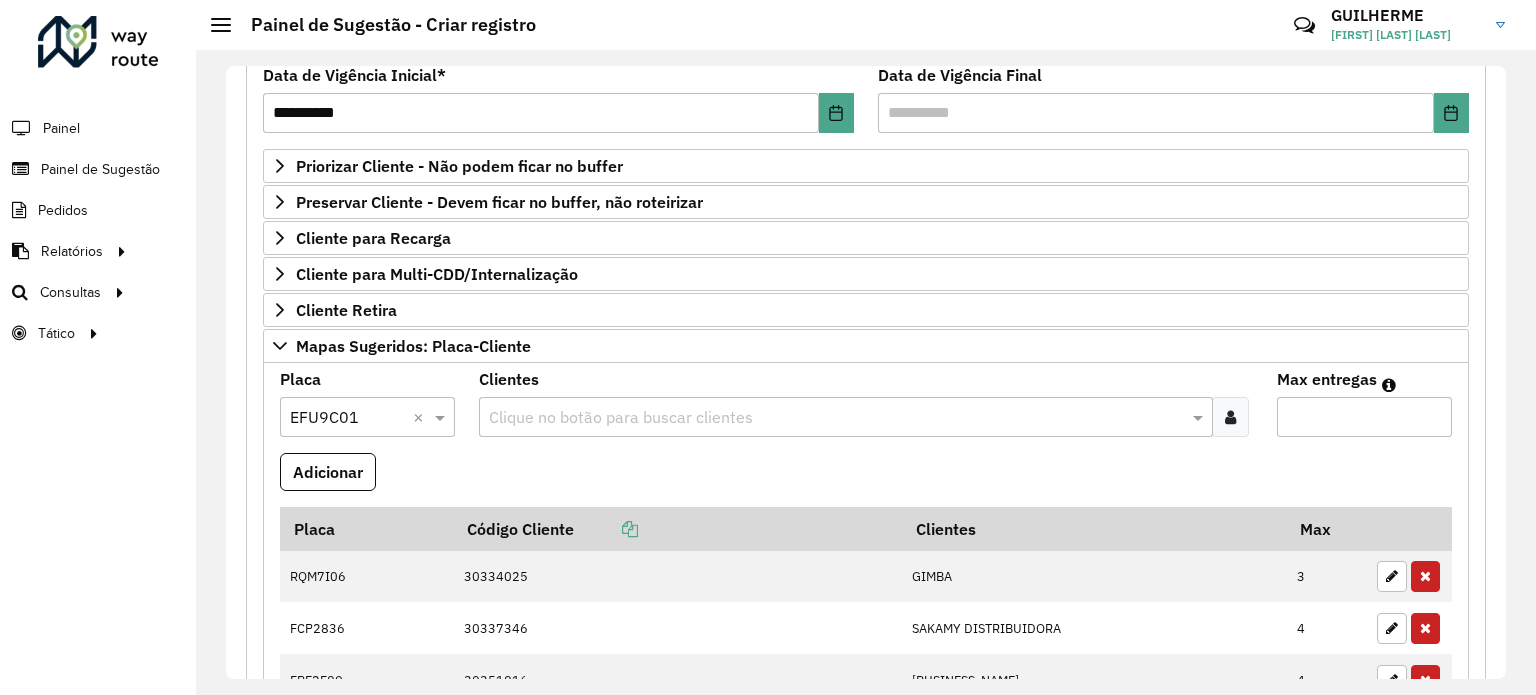 click at bounding box center (835, 418) 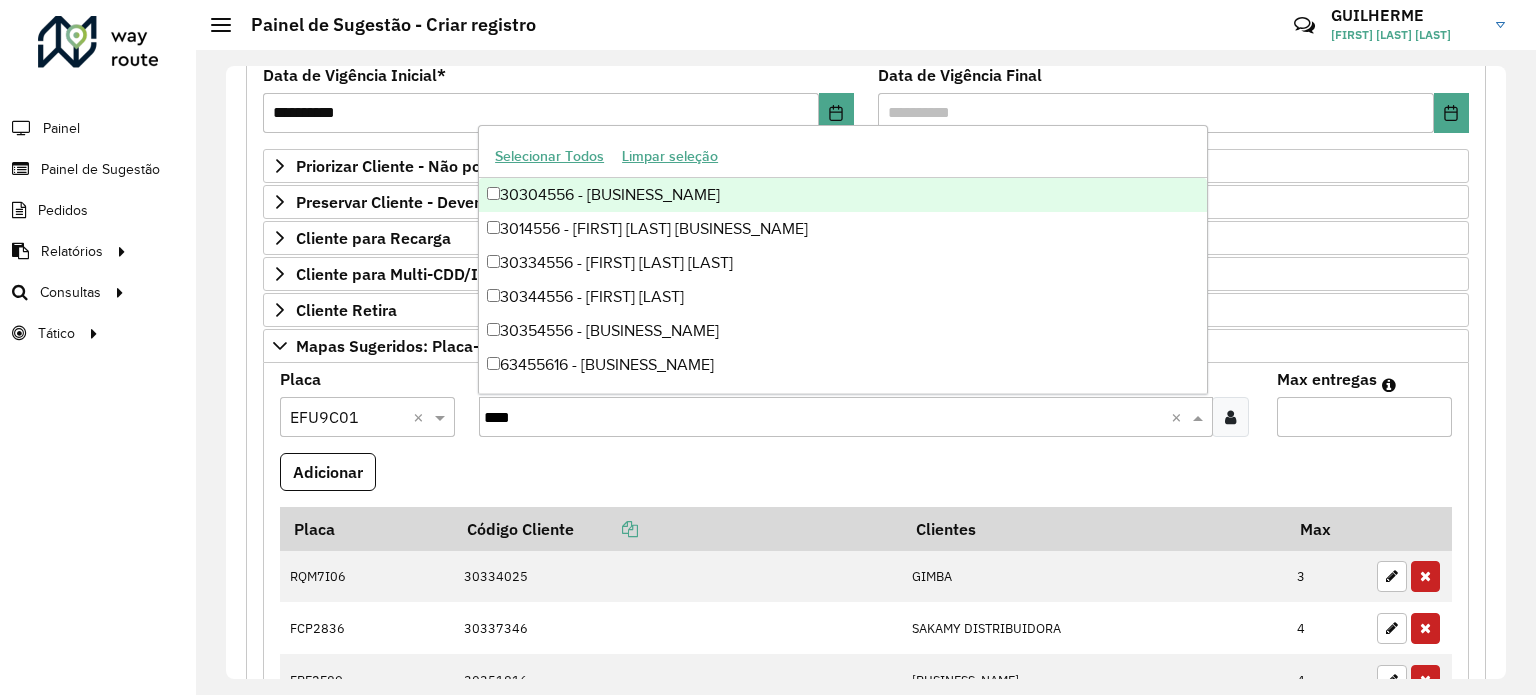 type on "****" 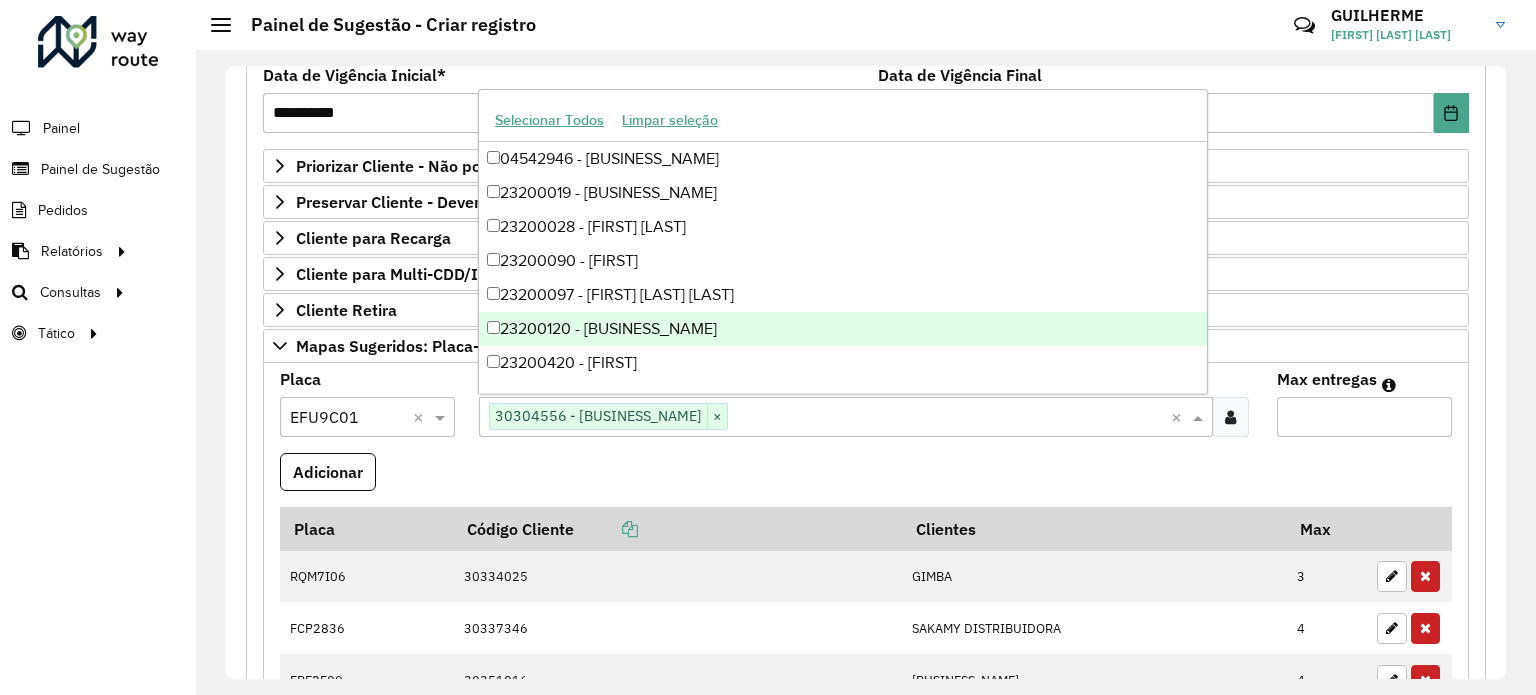 click on "Adicionar" at bounding box center [866, 480] 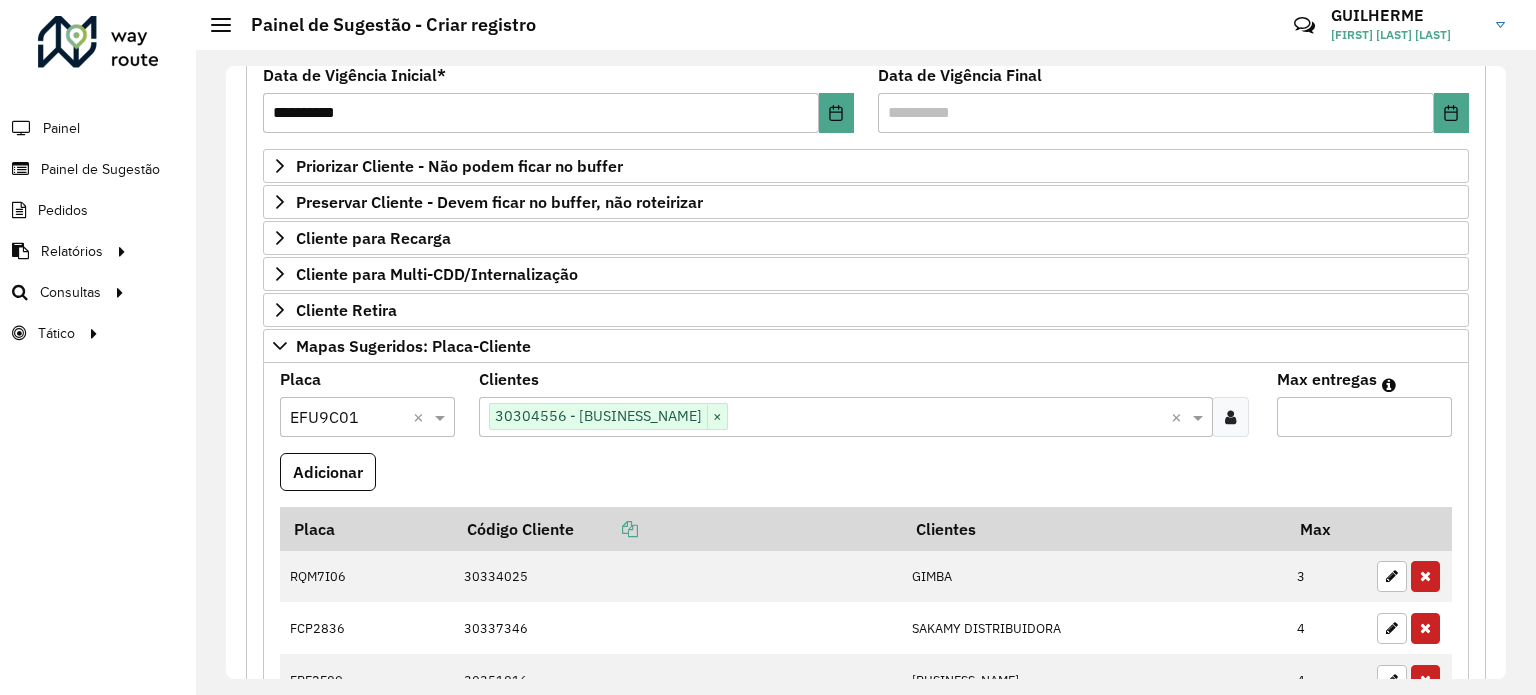type on "*" 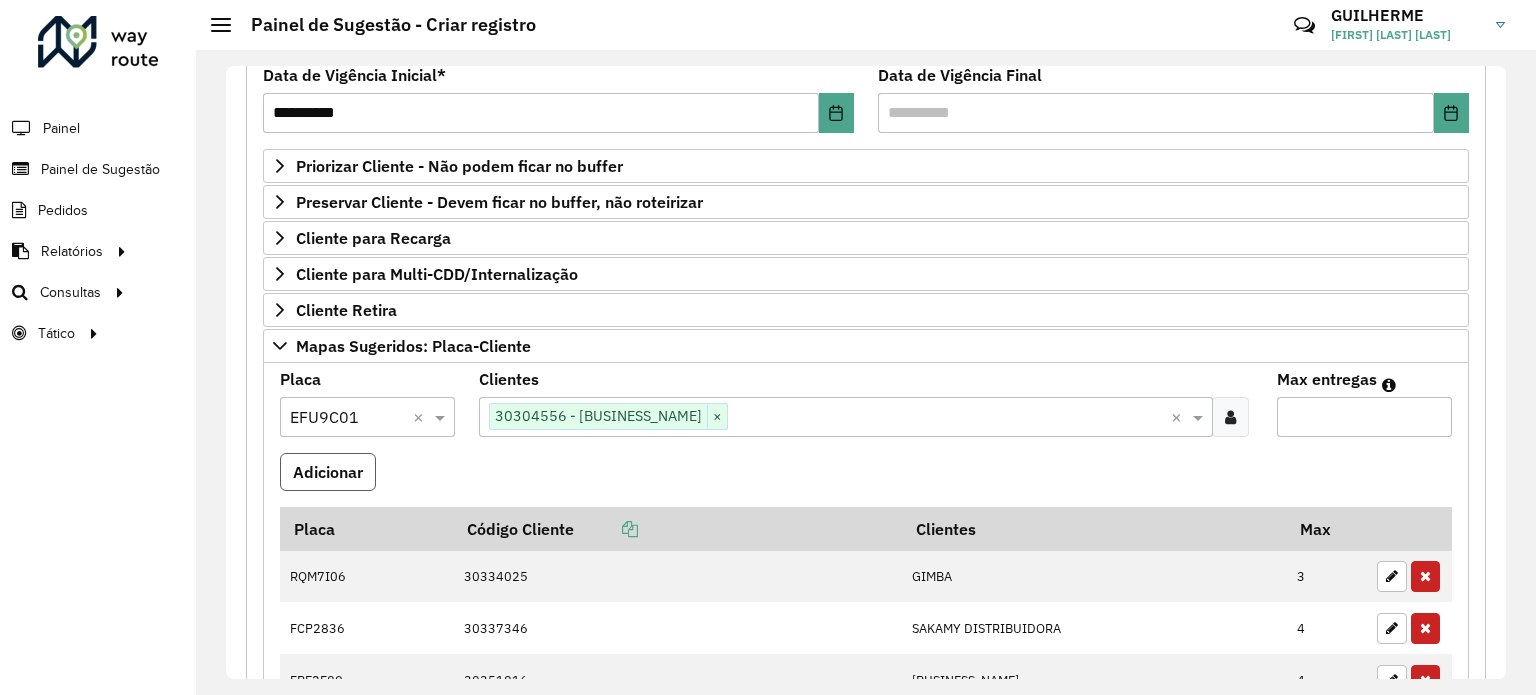 click on "Adicionar" at bounding box center (328, 472) 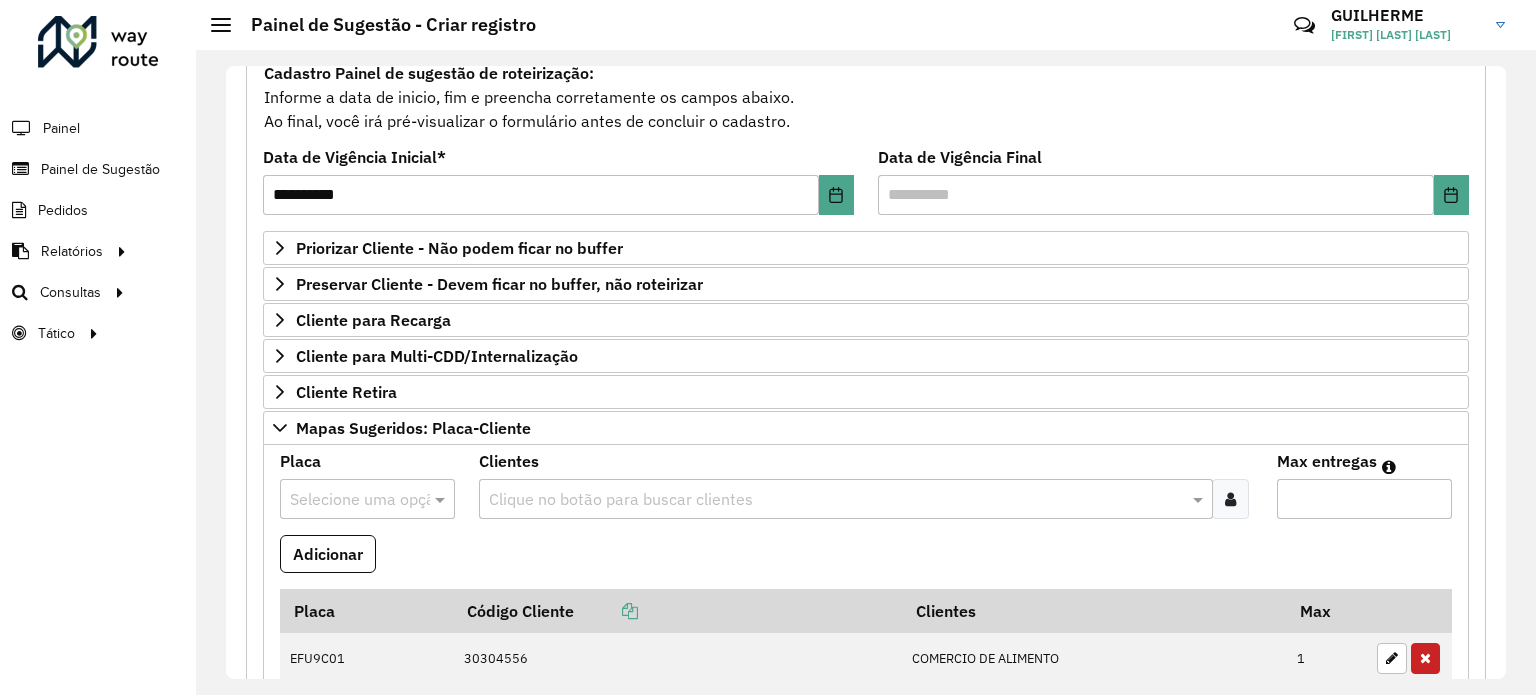 scroll, scrollTop: 188, scrollLeft: 0, axis: vertical 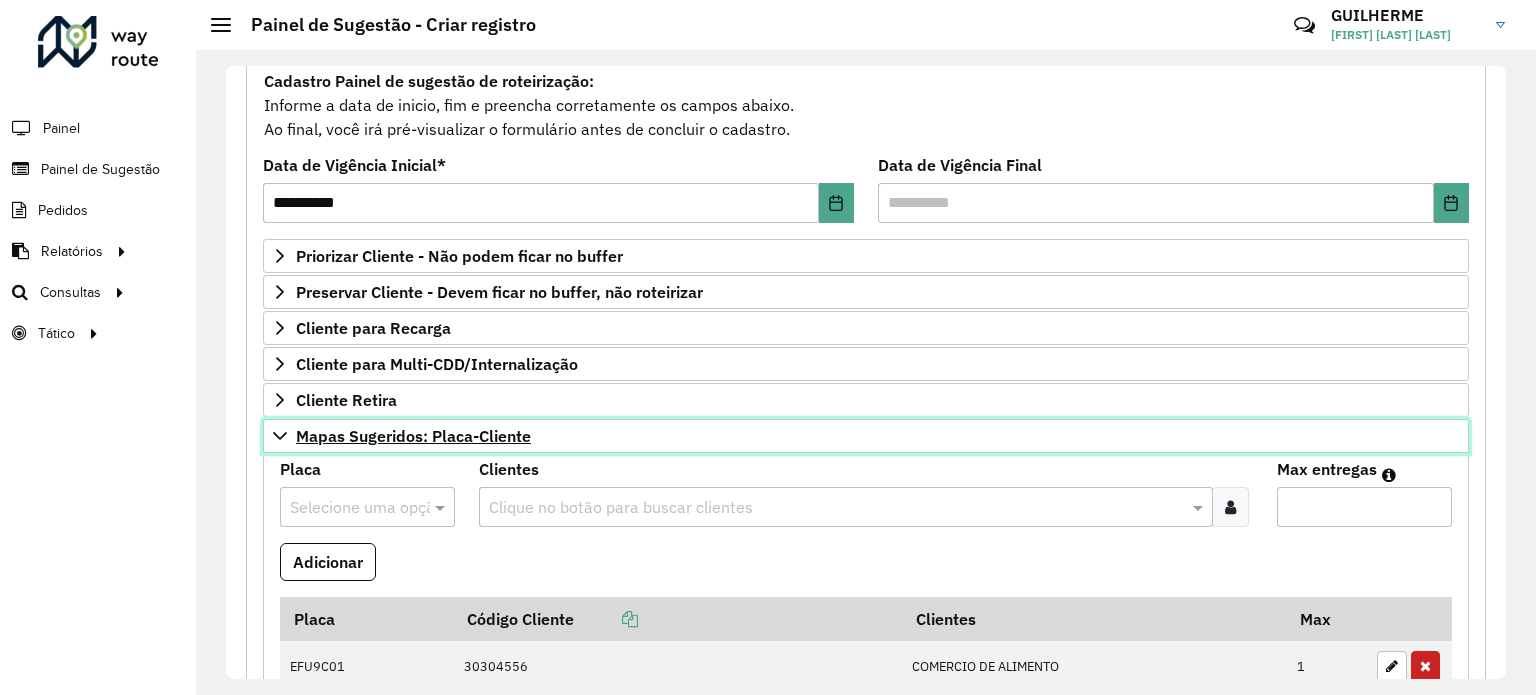 click on "Mapas Sugeridos: Placa-Cliente" at bounding box center [413, 436] 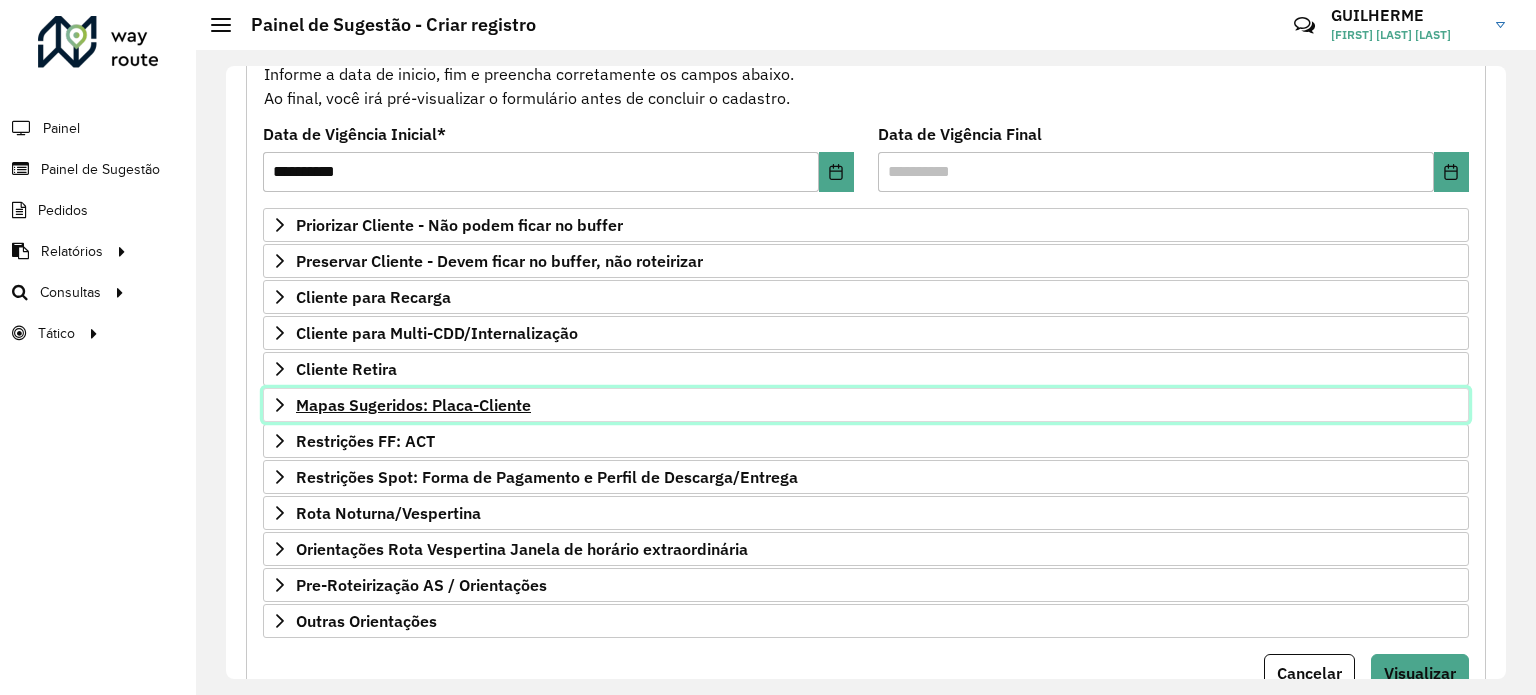 scroll, scrollTop: 220, scrollLeft: 0, axis: vertical 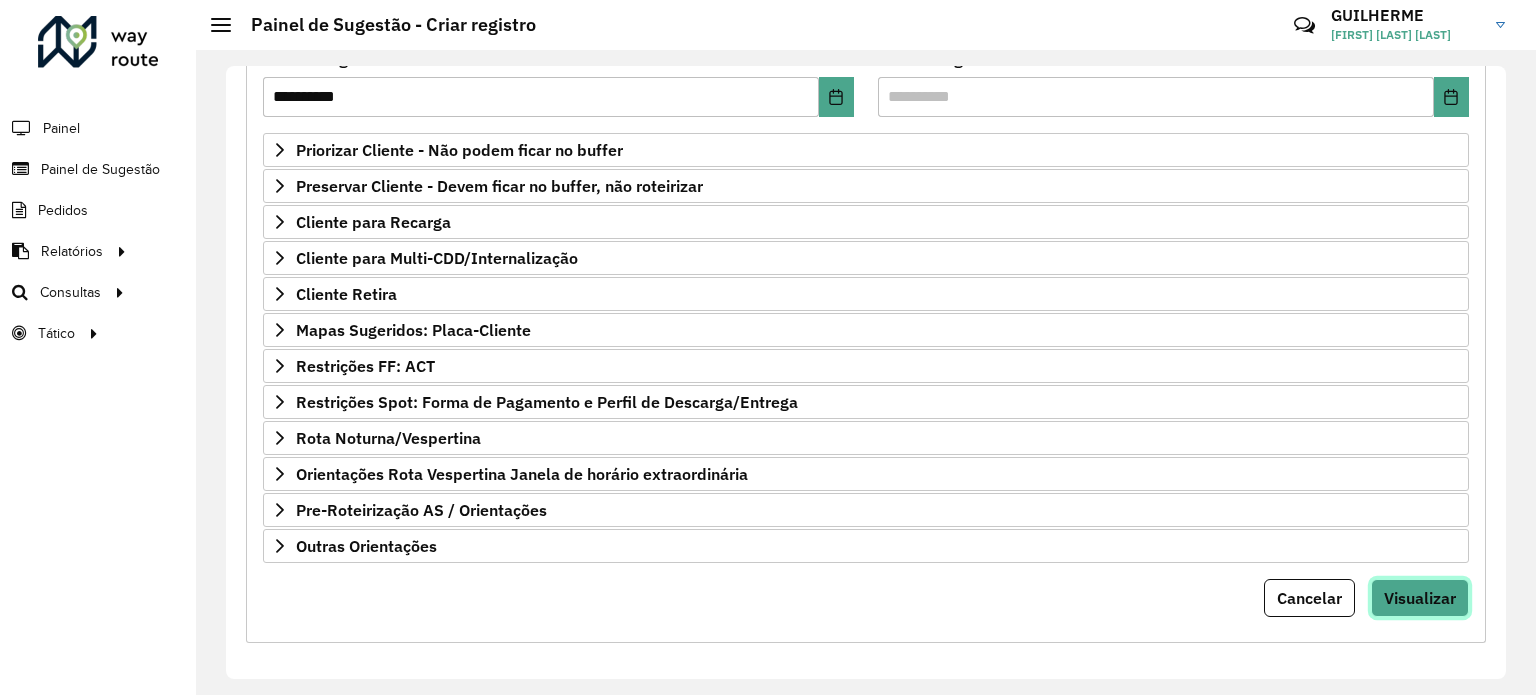 click on "Visualizar" at bounding box center (1420, 598) 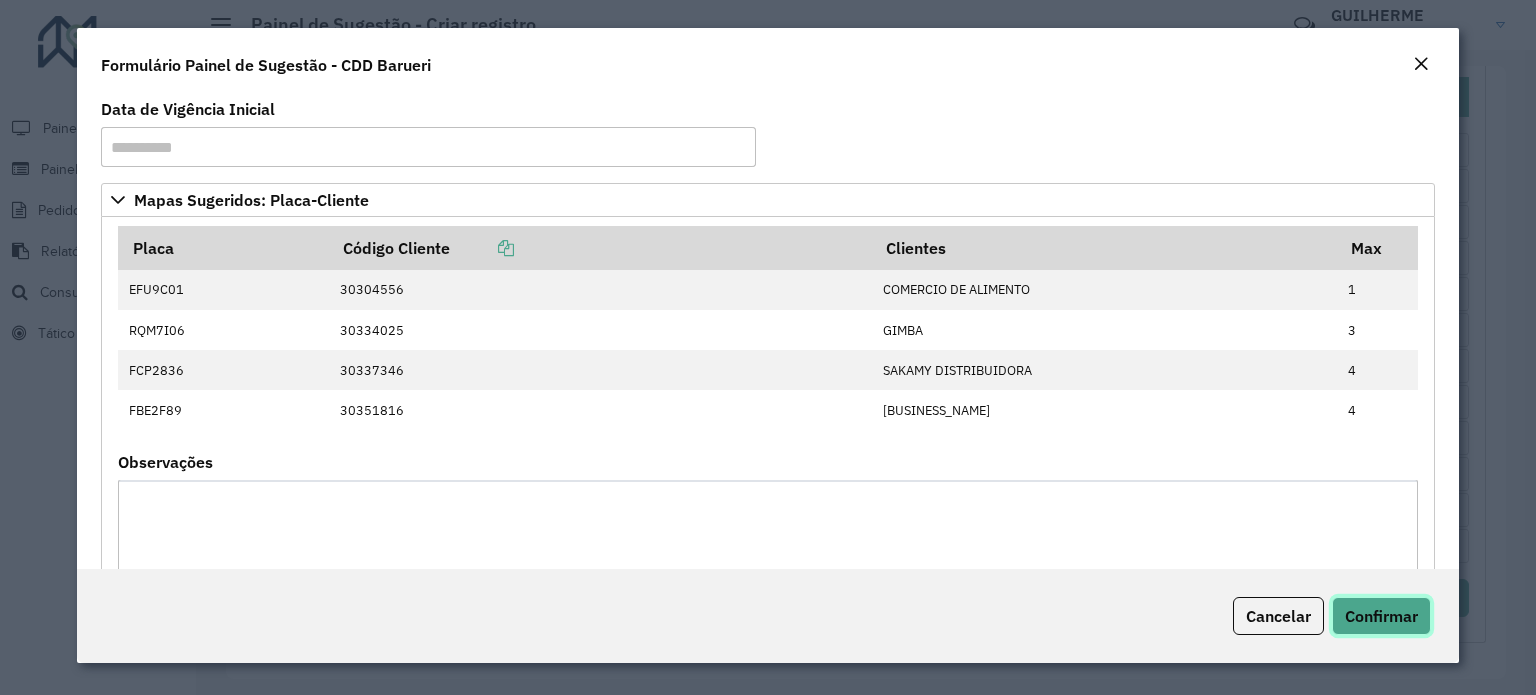 click on "Confirmar" 